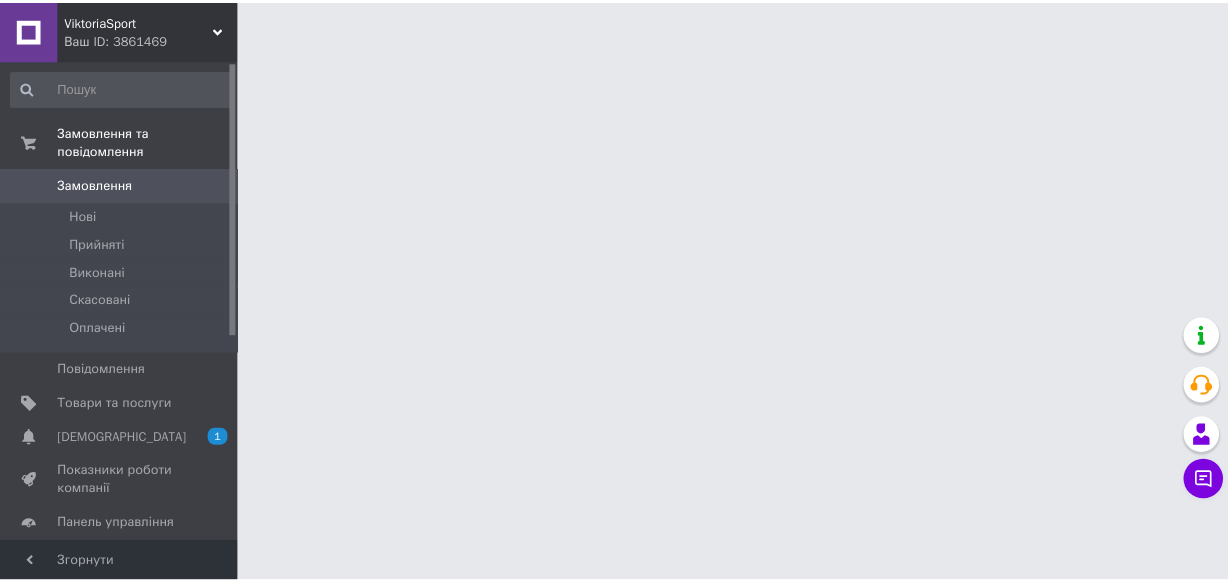 scroll, scrollTop: 0, scrollLeft: 0, axis: both 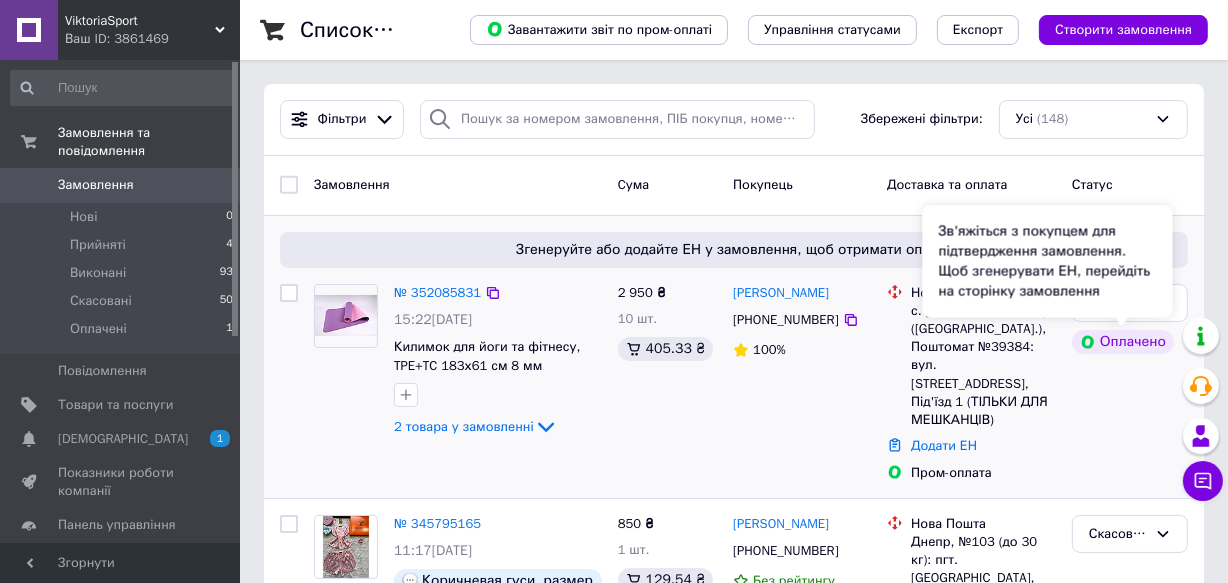 click on "Оплачено" at bounding box center [1123, 342] 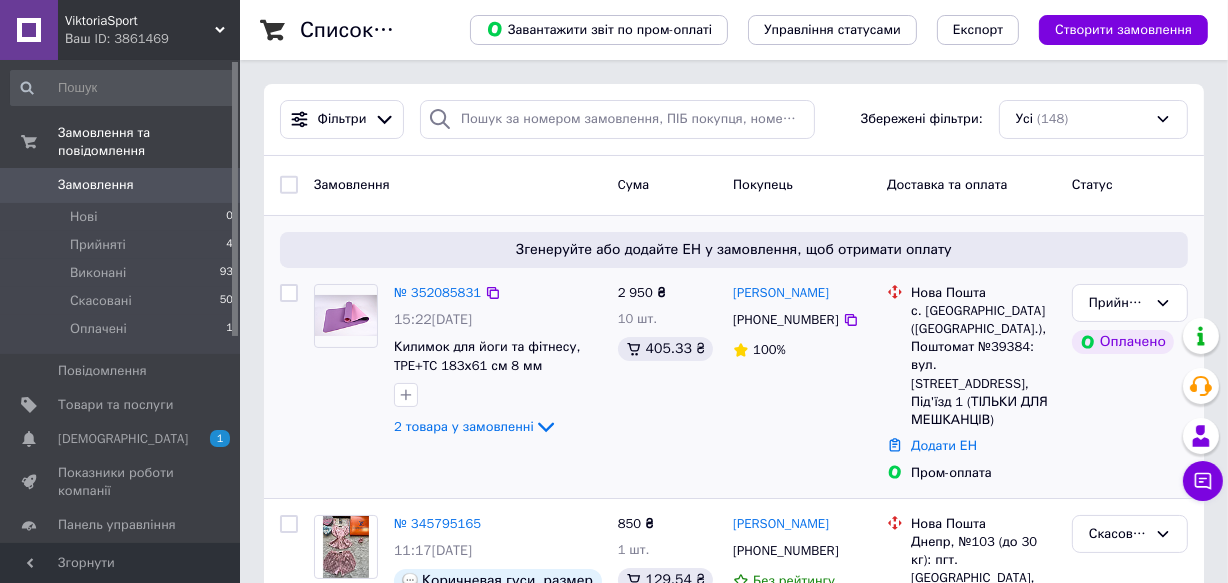 click on "Оплачено" at bounding box center (1123, 342) 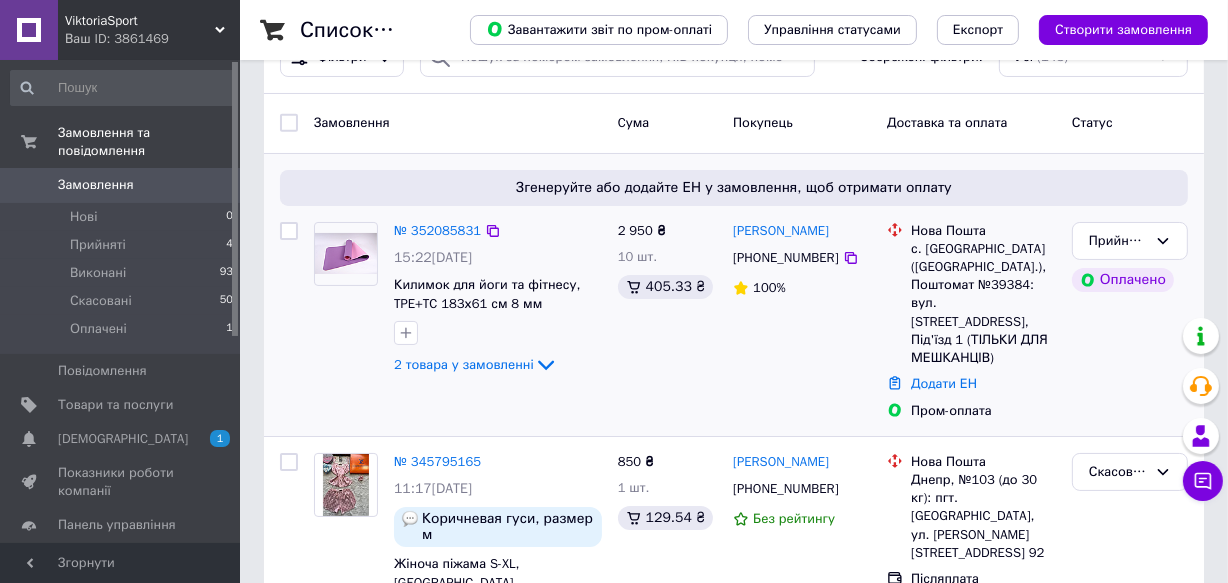 scroll, scrollTop: 90, scrollLeft: 0, axis: vertical 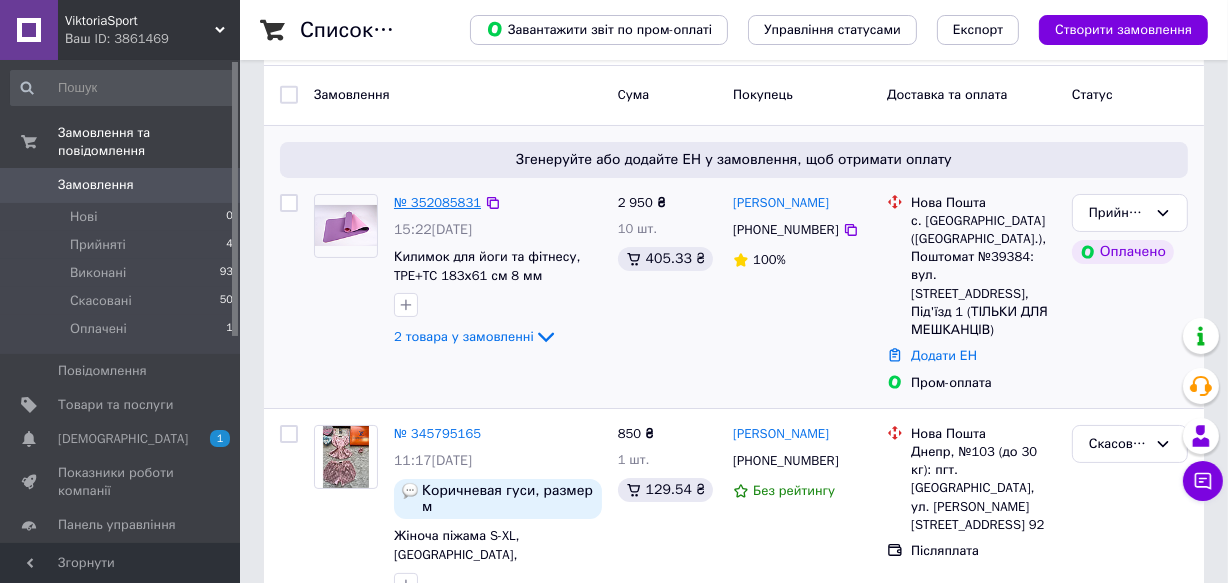 click on "№ 352085831" at bounding box center [437, 202] 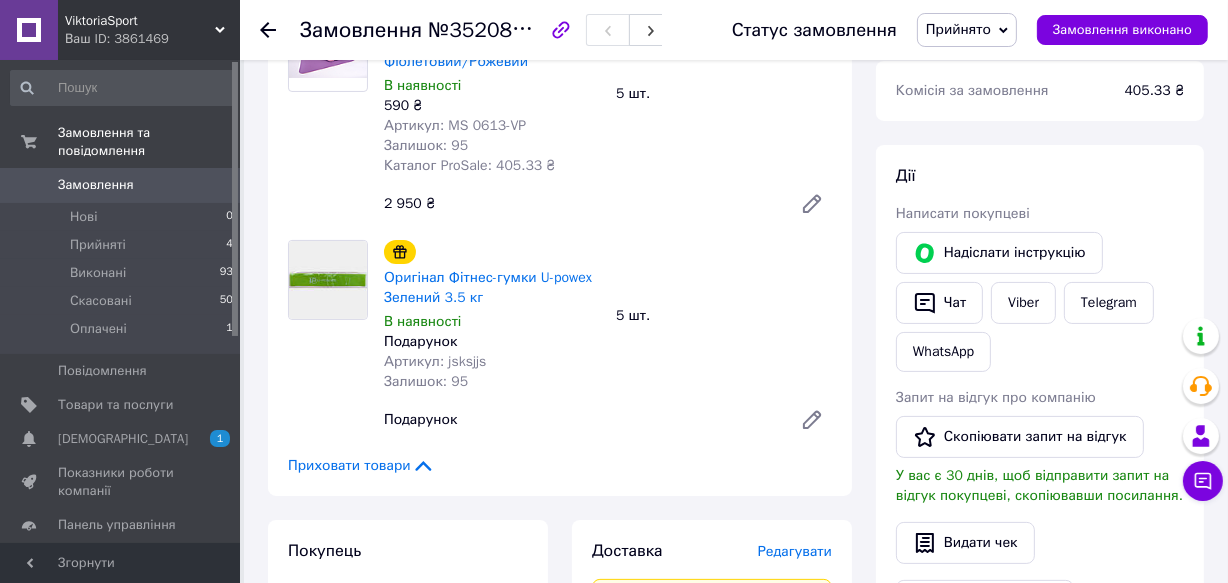 scroll, scrollTop: 272, scrollLeft: 0, axis: vertical 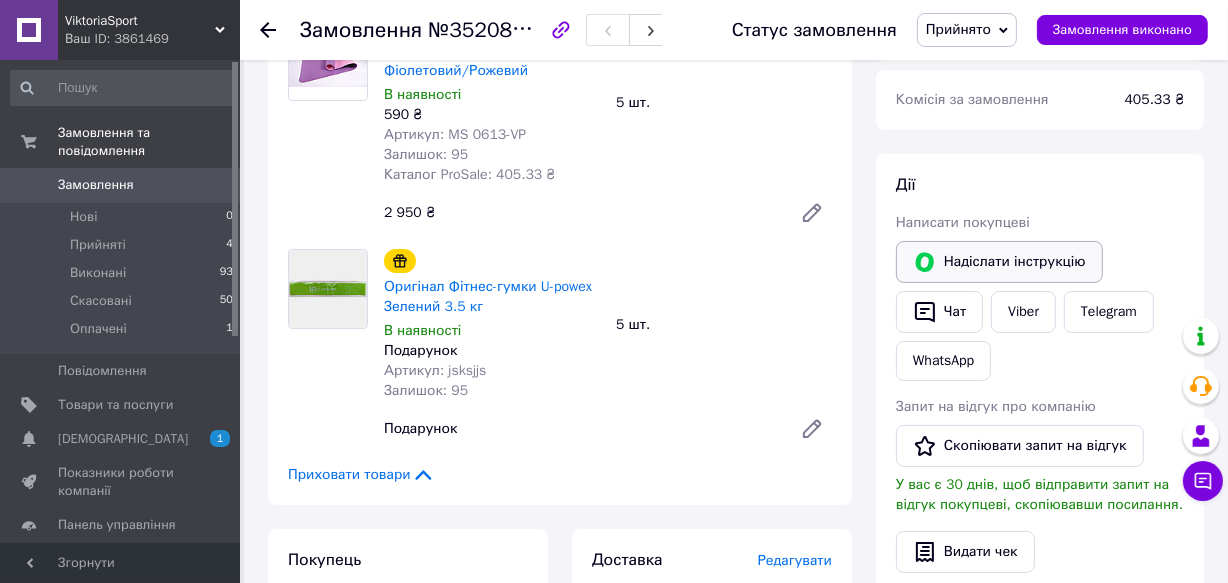 click on "Надіслати інструкцію" at bounding box center (999, 262) 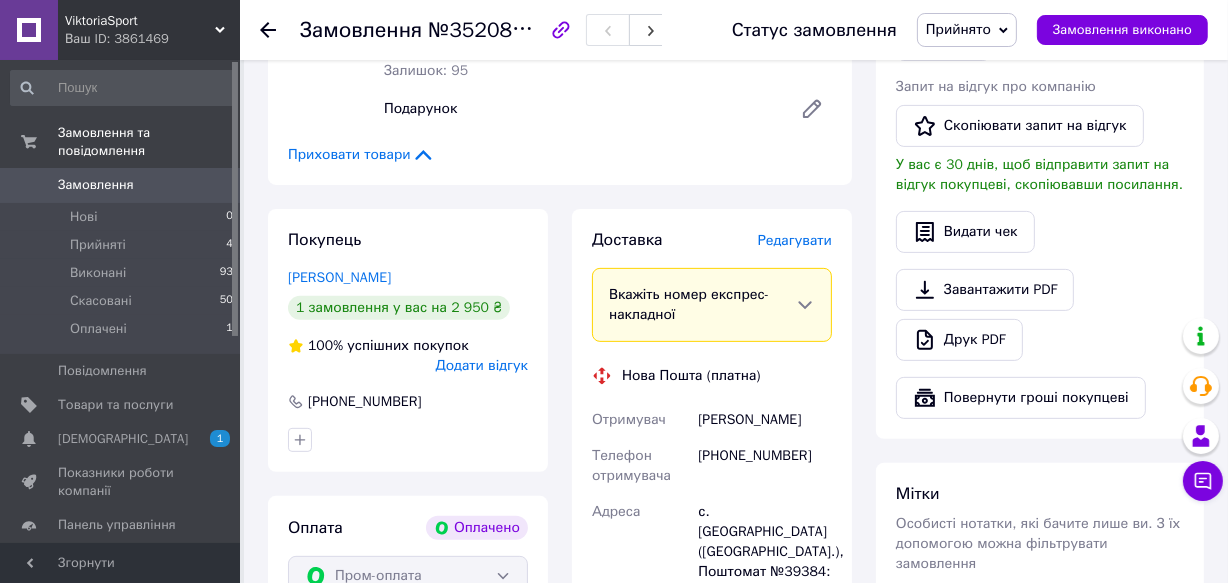 scroll, scrollTop: 636, scrollLeft: 0, axis: vertical 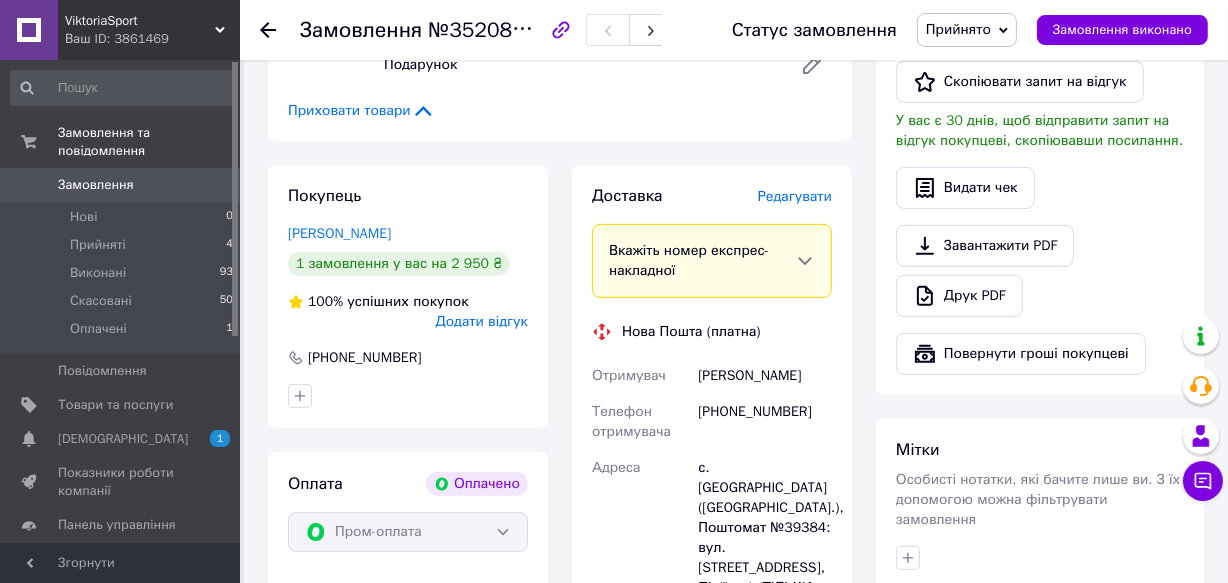click on "Вкажіть номер експрес-накладної" at bounding box center (702, 261) 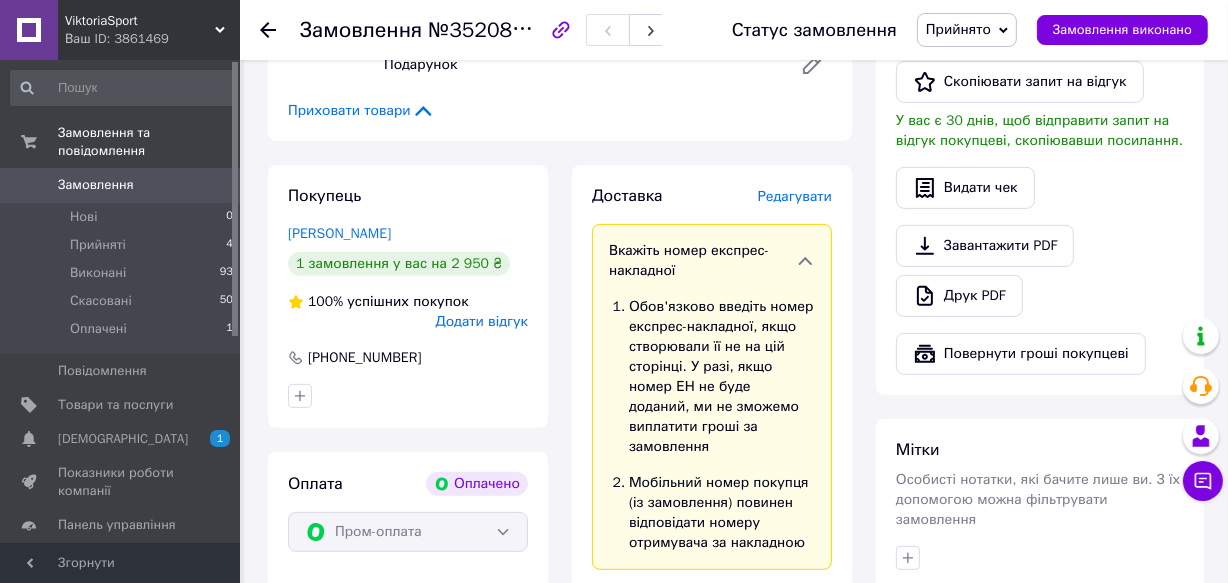 click on "Вкажіть номер експрес-накладної" at bounding box center (702, 261) 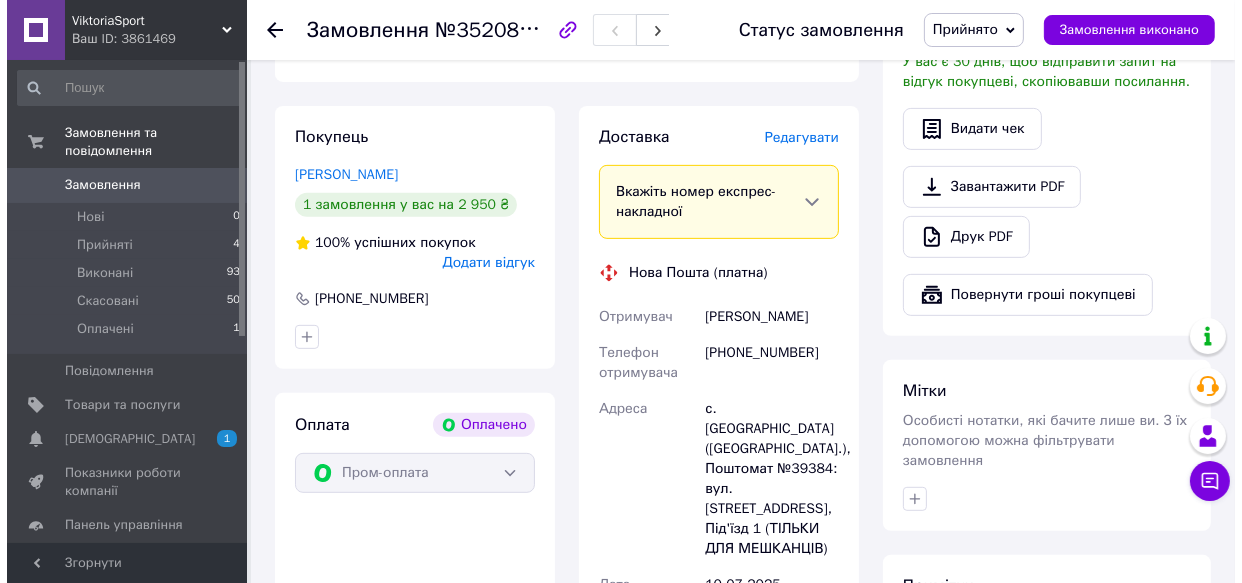 scroll, scrollTop: 545, scrollLeft: 0, axis: vertical 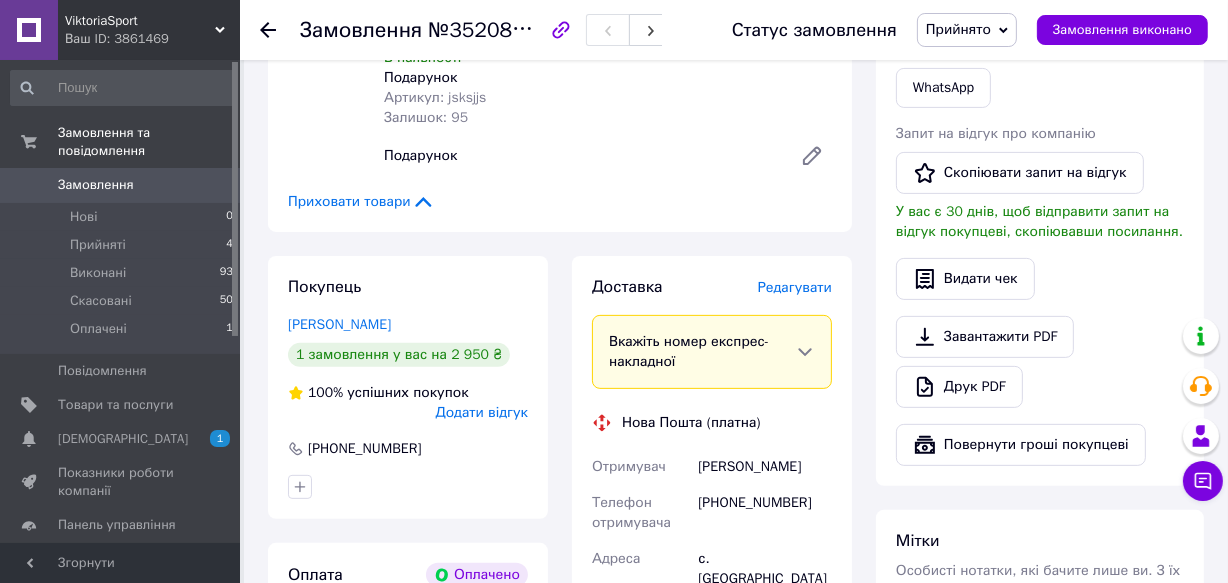 click on "Редагувати" at bounding box center [795, 287] 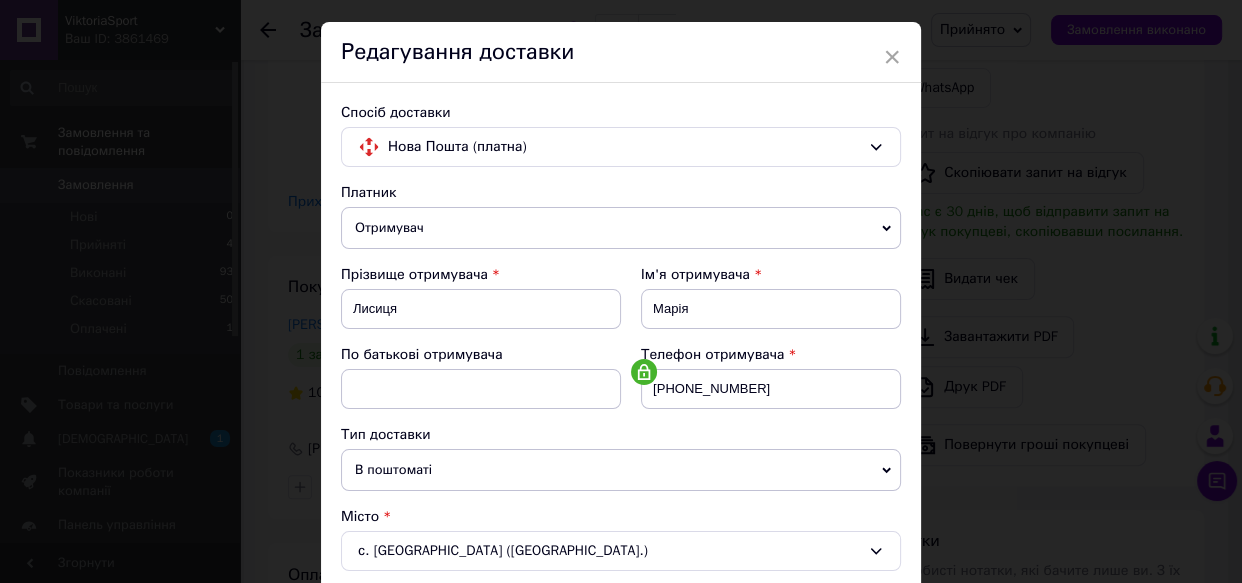 scroll, scrollTop: 90, scrollLeft: 0, axis: vertical 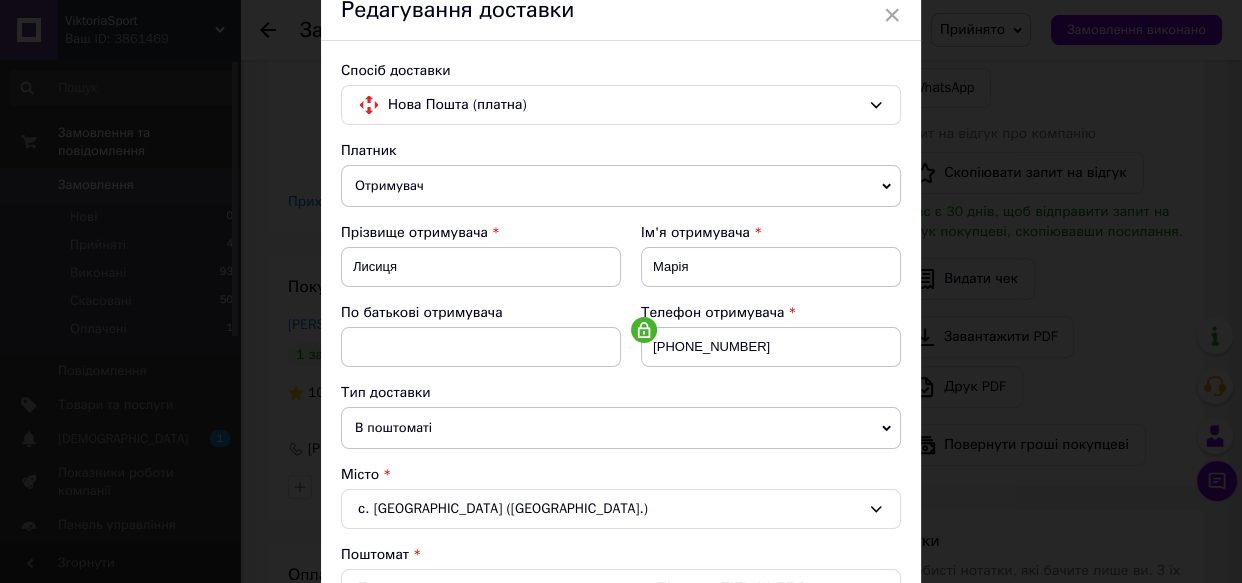 click on "В поштоматі" at bounding box center (621, 428) 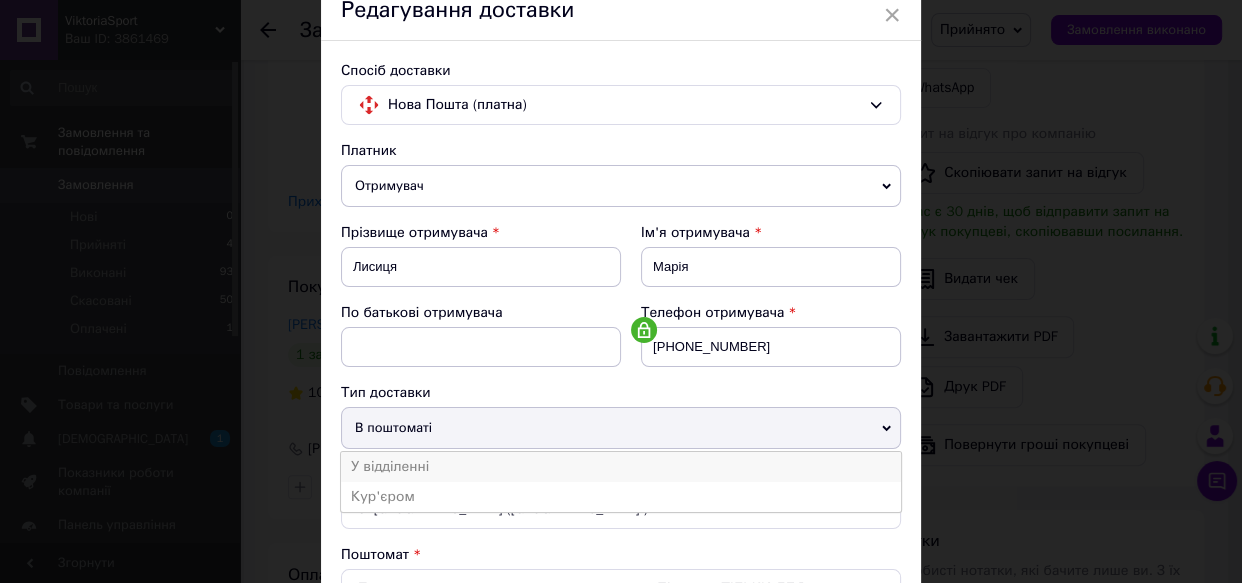 click on "У відділенні" at bounding box center (621, 467) 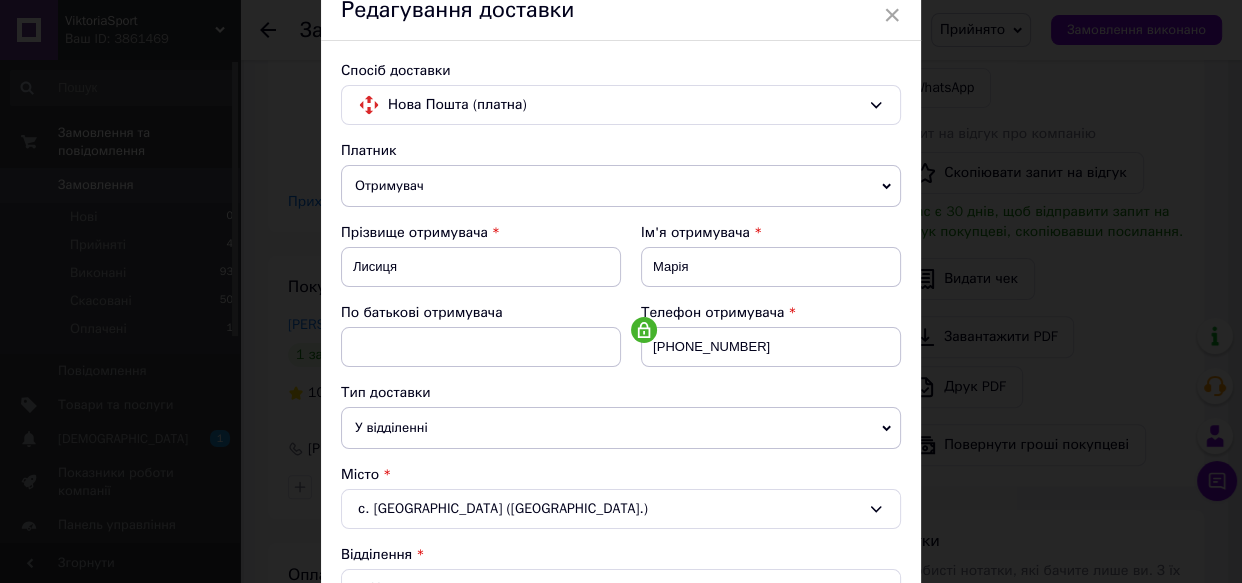 scroll, scrollTop: 181, scrollLeft: 0, axis: vertical 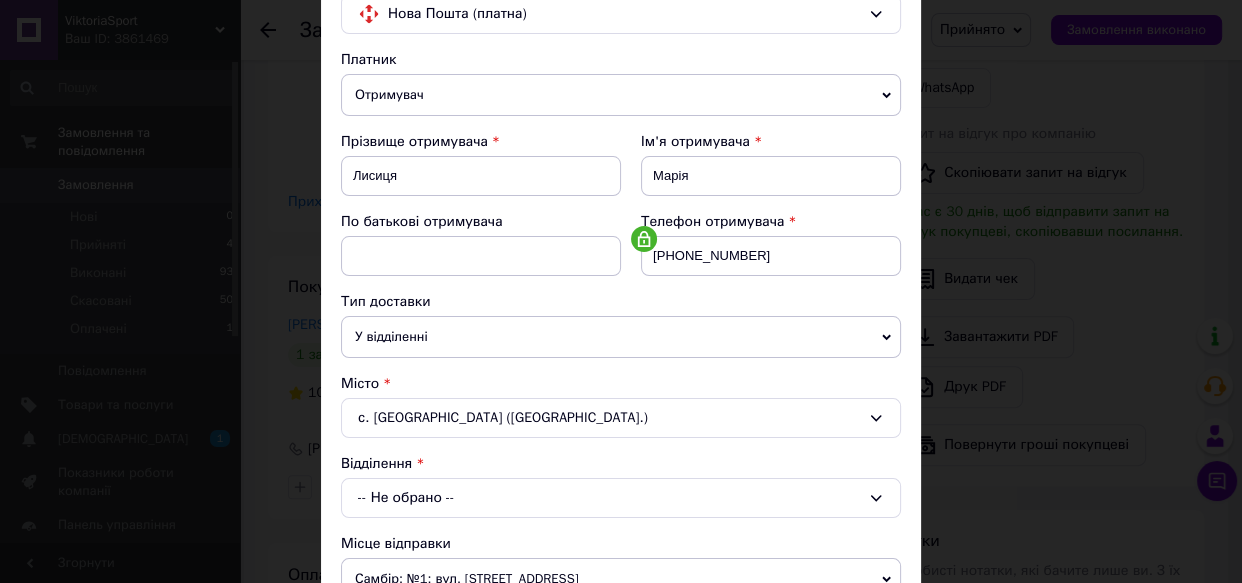 click on "с. [GEOGRAPHIC_DATA] ([GEOGRAPHIC_DATA].)" at bounding box center [621, 418] 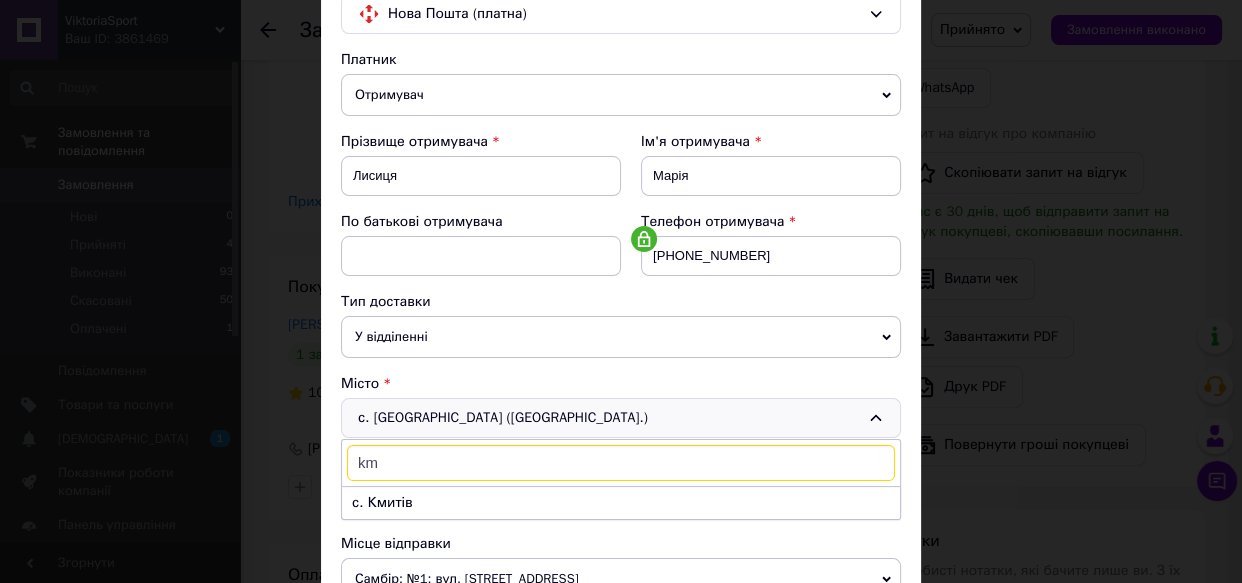 type on "k" 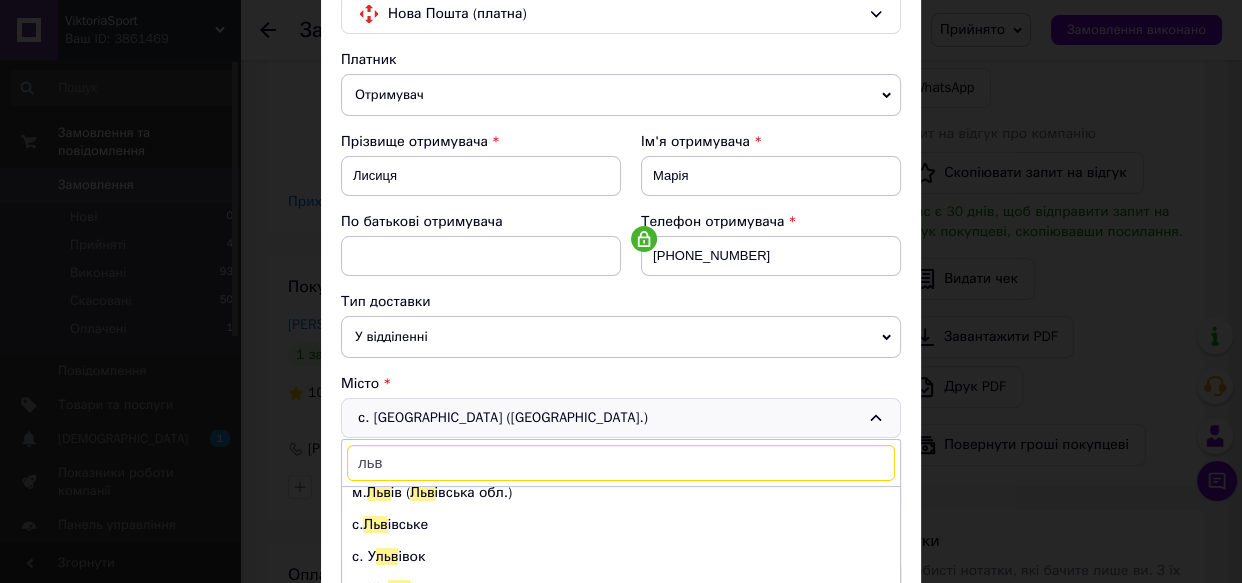 scroll, scrollTop: 0, scrollLeft: 0, axis: both 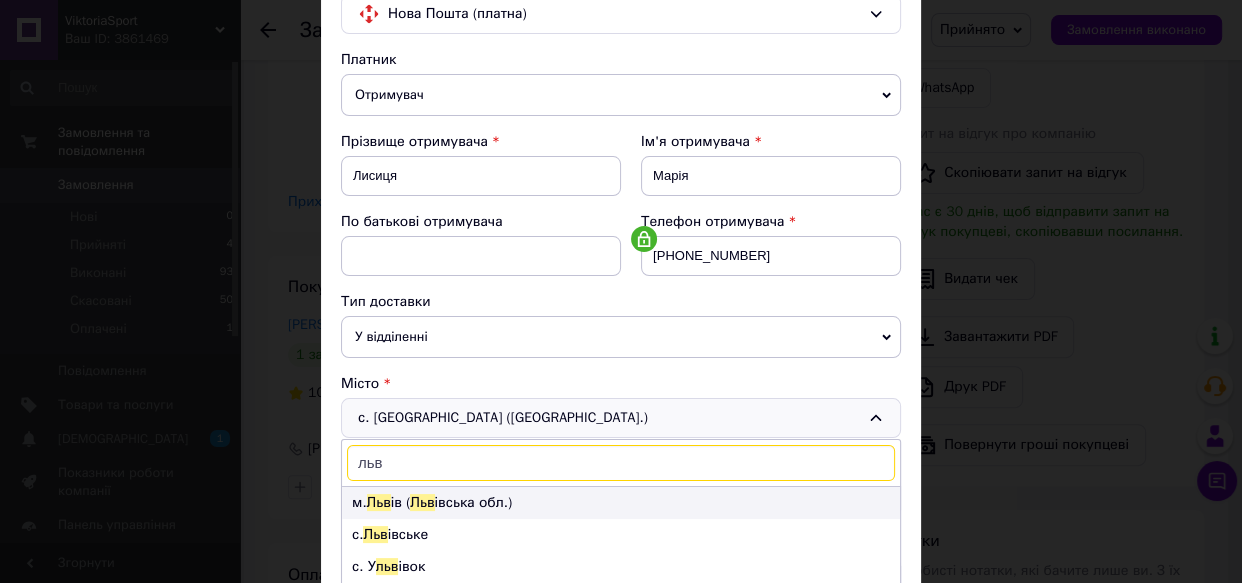 type on "льв" 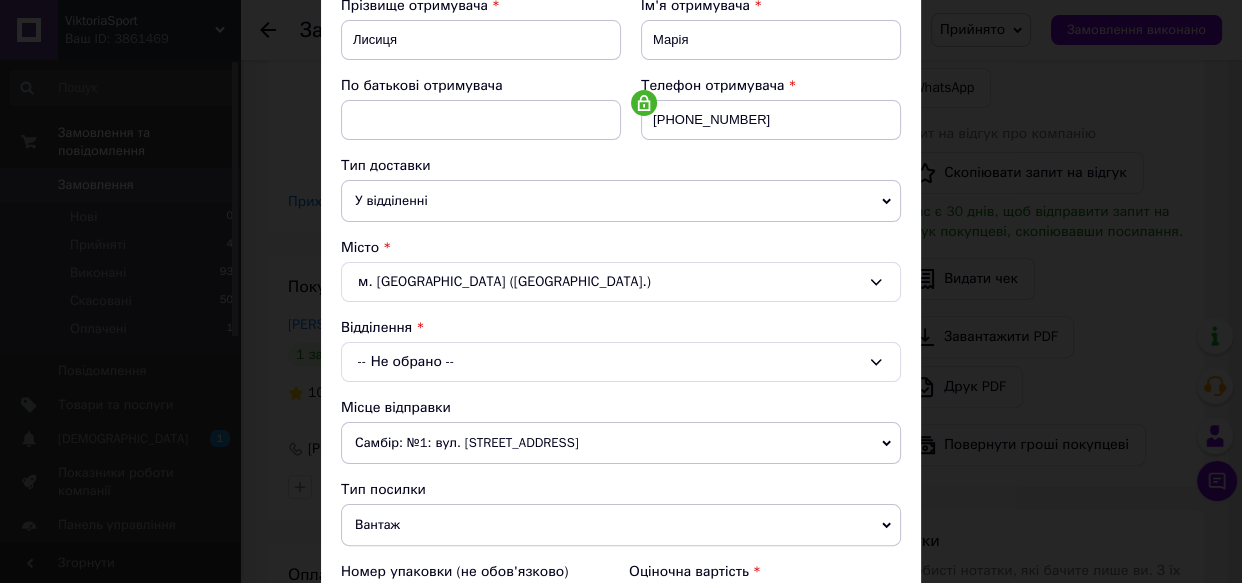 scroll, scrollTop: 363, scrollLeft: 0, axis: vertical 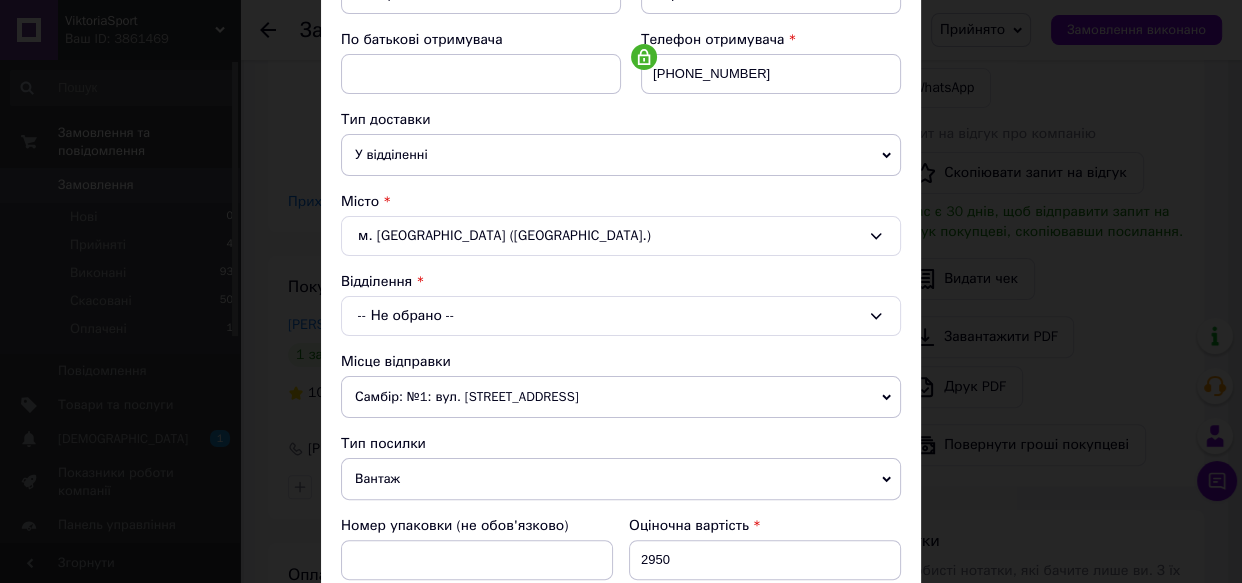 click on "-- Не обрано --" at bounding box center (621, 316) 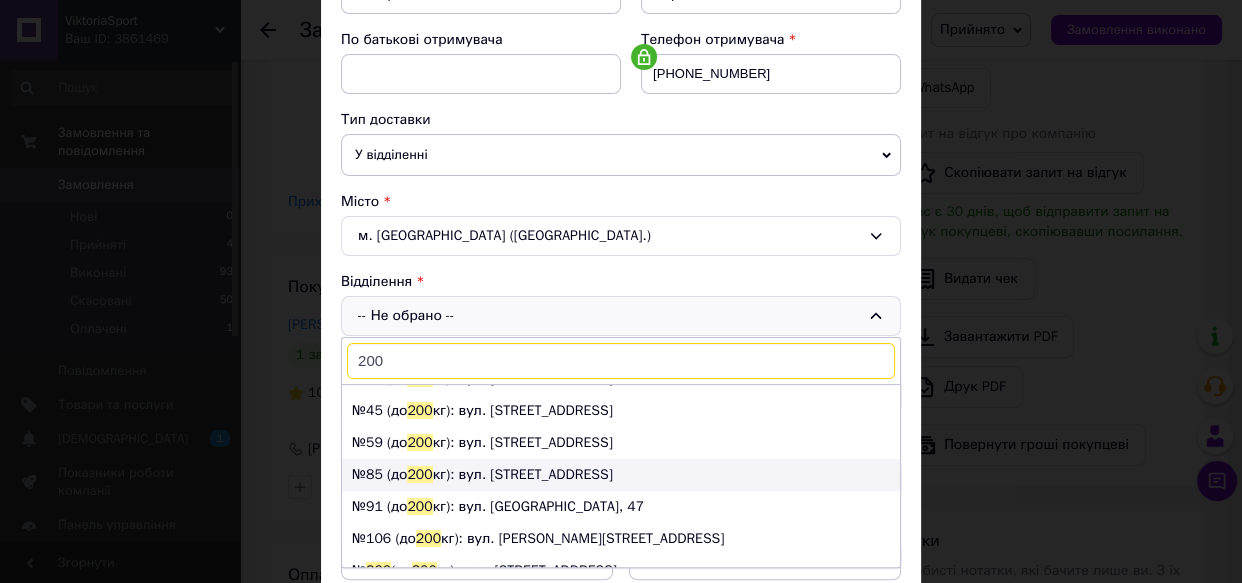 scroll, scrollTop: 41, scrollLeft: 0, axis: vertical 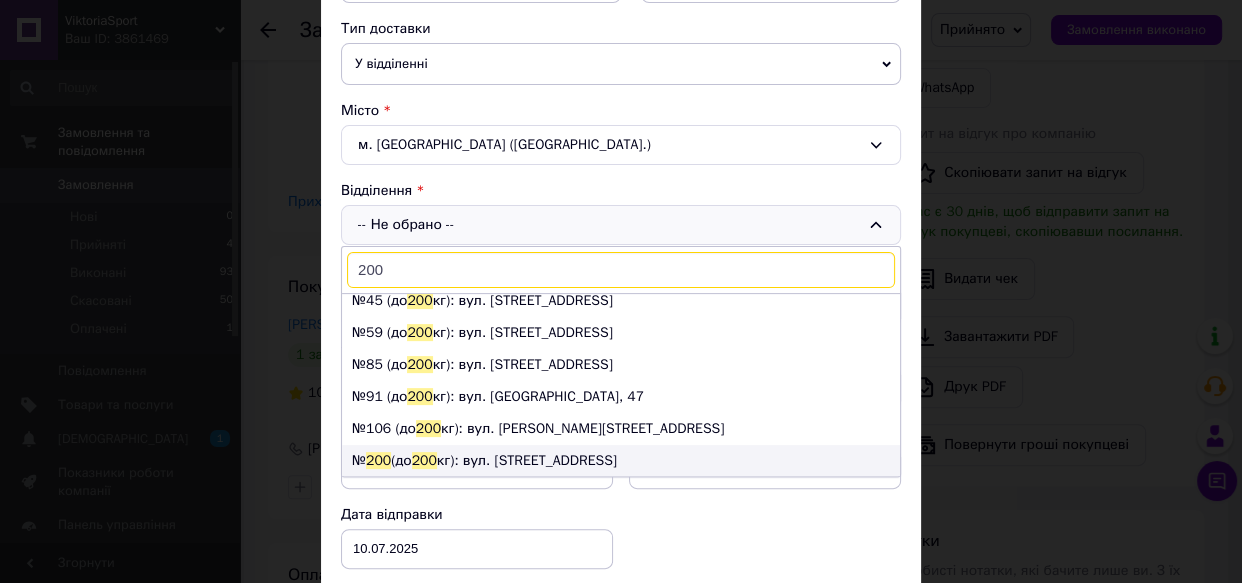 type on "200" 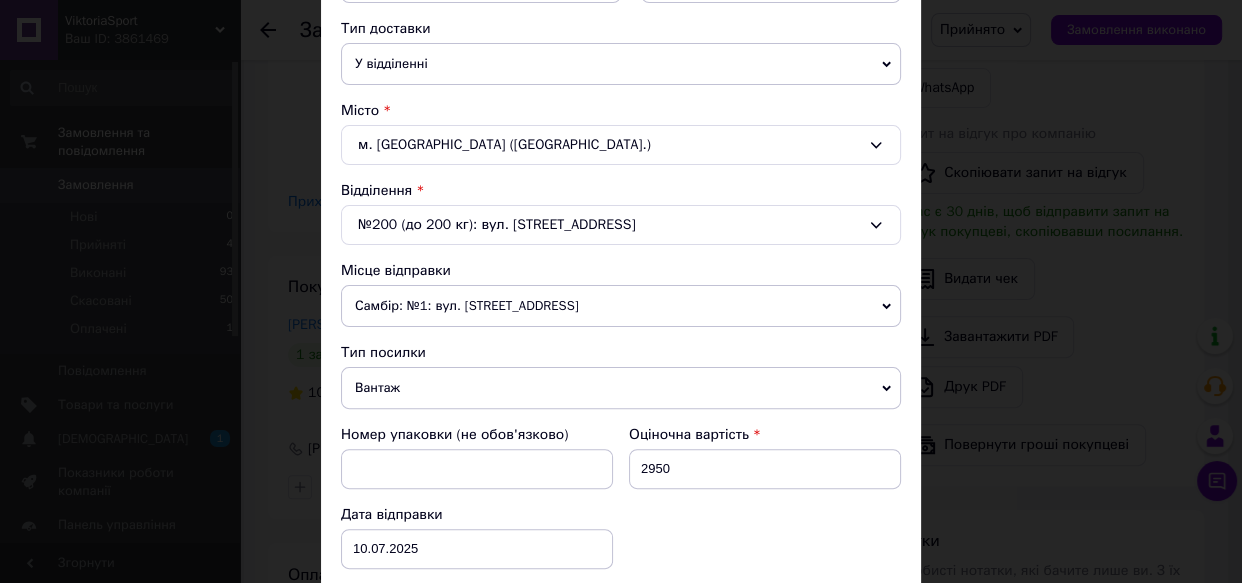 click on "Самбір: №1: вул. Клинівка, 2а/1" at bounding box center (621, 306) 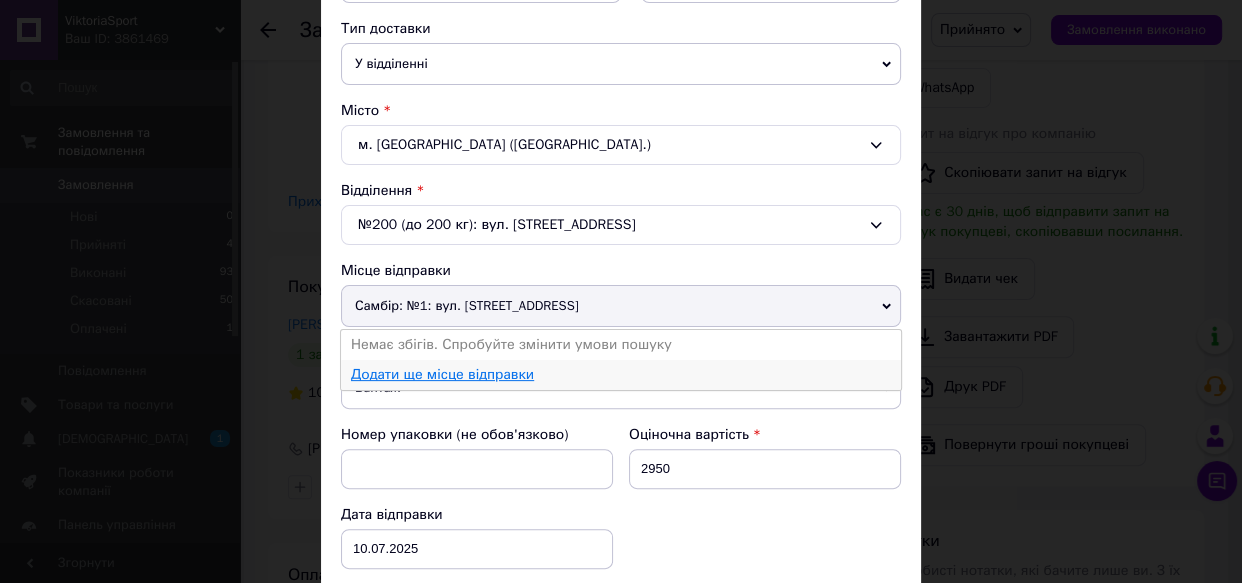 click on "Додати ще місце відправки" at bounding box center (442, 374) 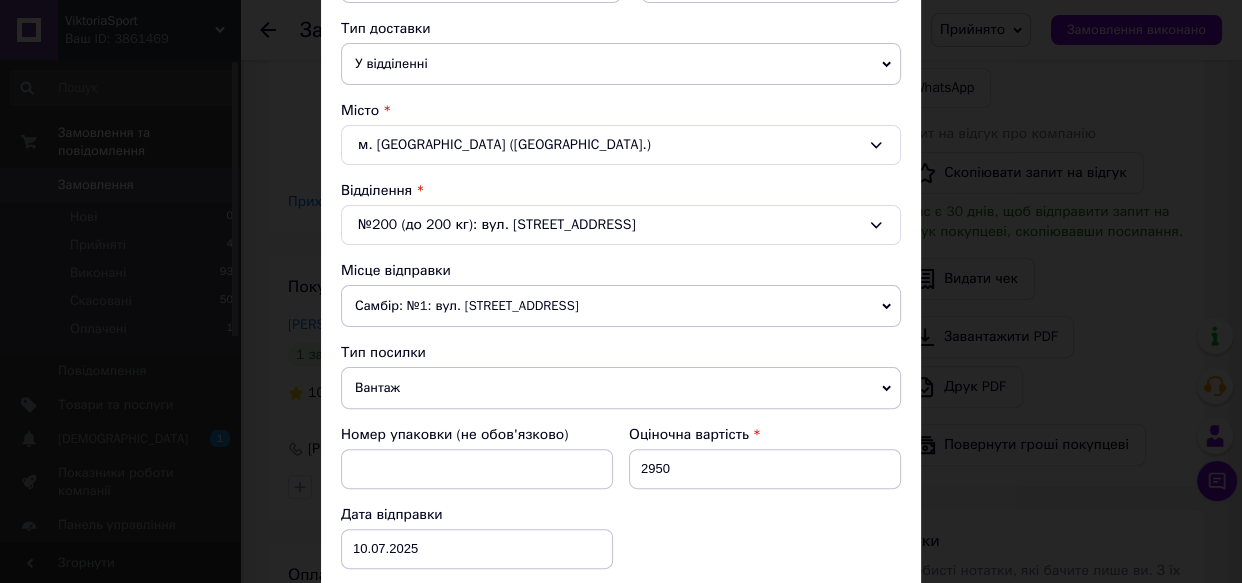 click on "Самбір: №1: вул. Клинівка, 2а/1" at bounding box center (621, 306) 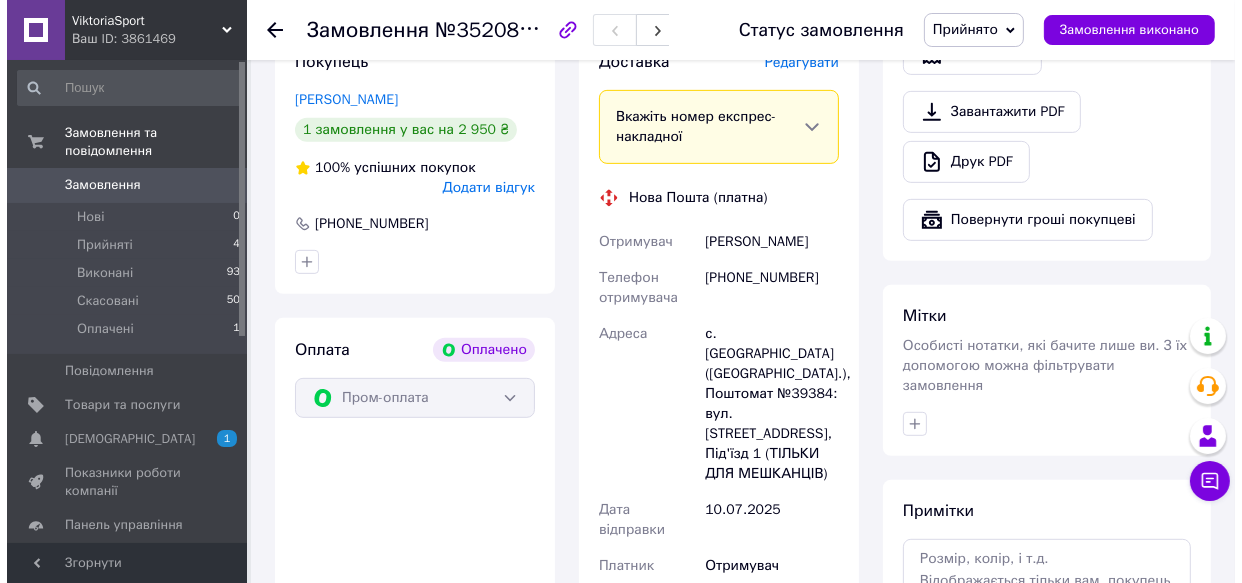 scroll, scrollTop: 727, scrollLeft: 0, axis: vertical 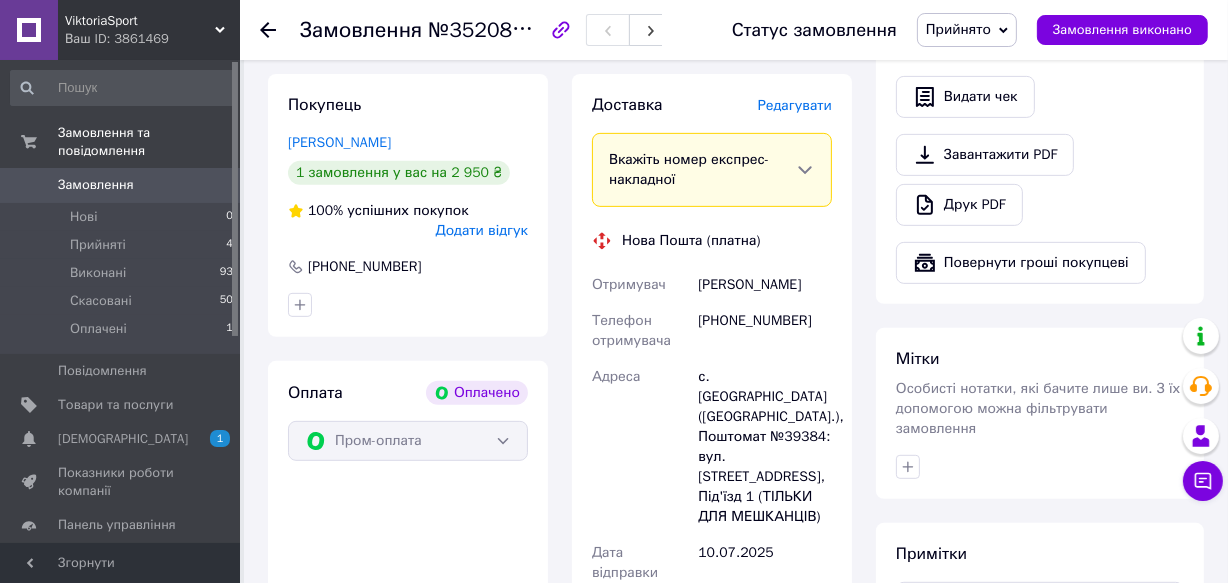 click on "Редагувати" at bounding box center (795, 105) 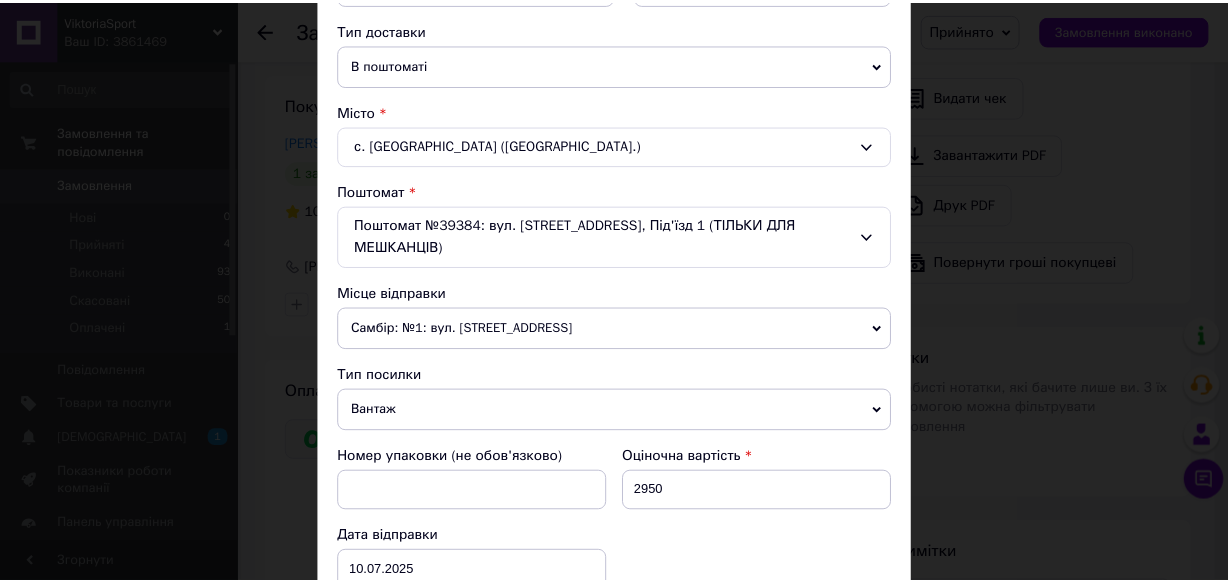scroll, scrollTop: 454, scrollLeft: 0, axis: vertical 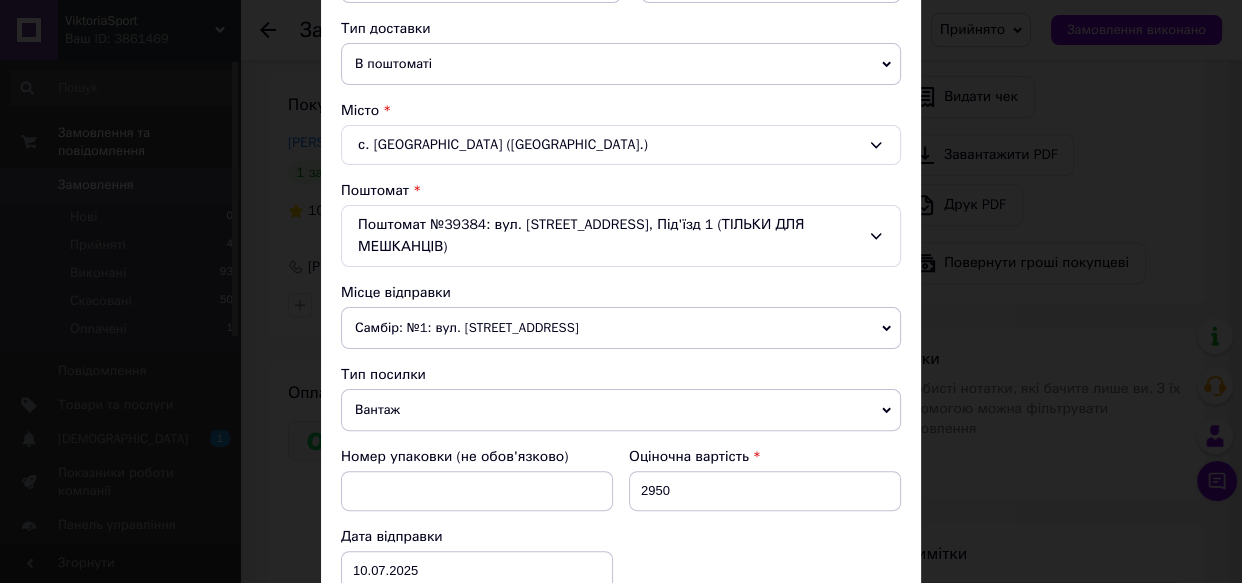 click on "Самбір: №1: вул. Клинівка, 2а/1" at bounding box center [621, 328] 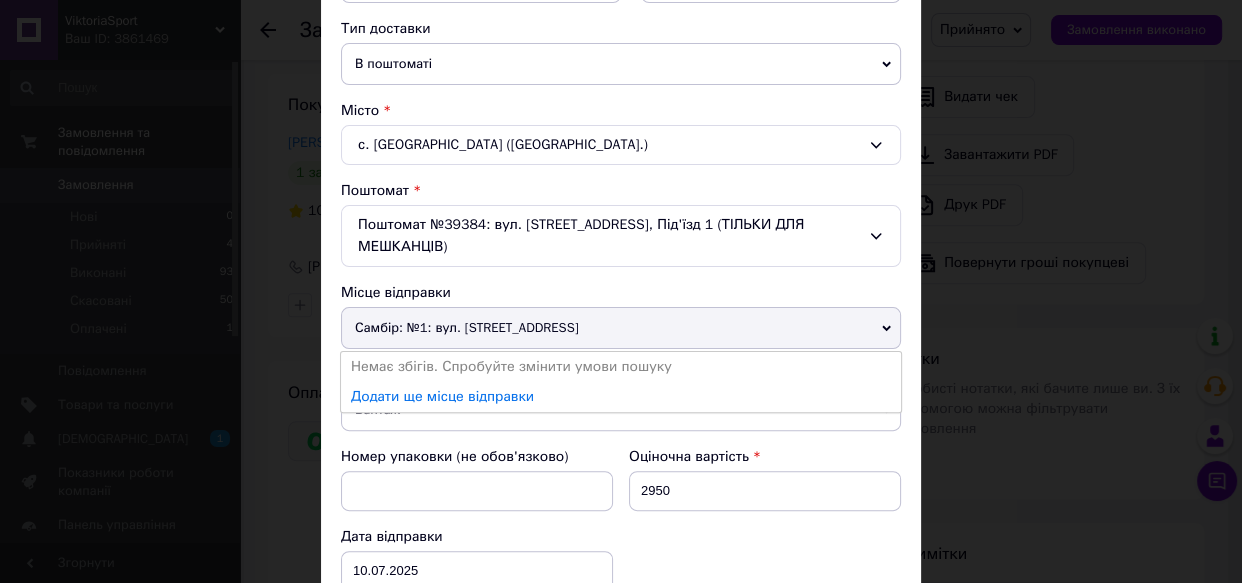 click on "Самбір: №1: вул. Клинівка, 2а/1" at bounding box center [621, 328] 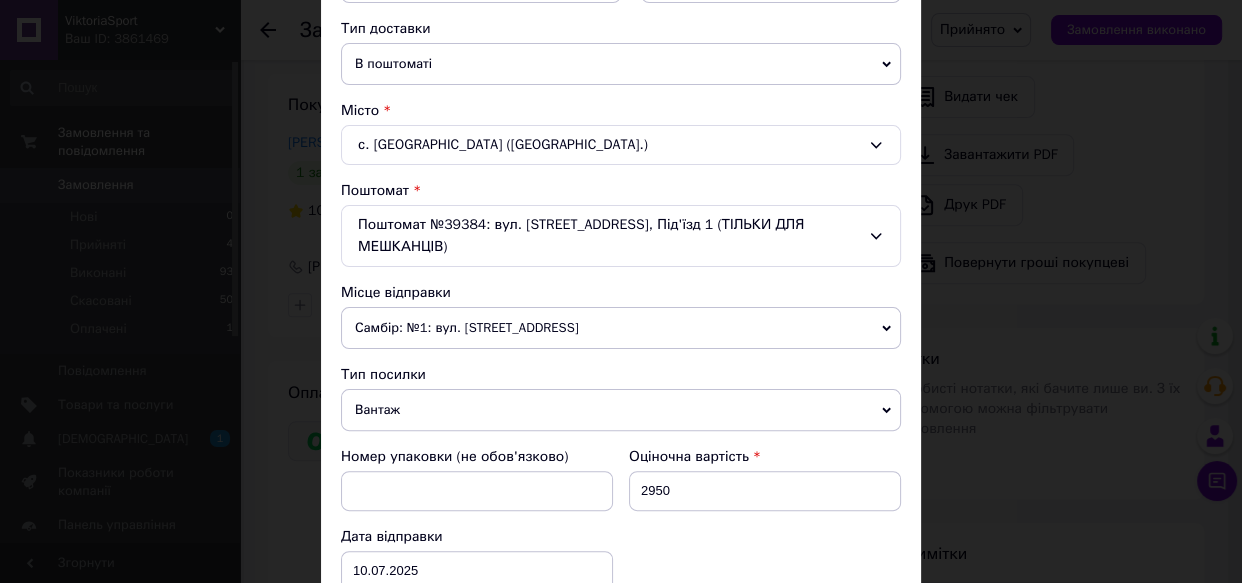 click on "× Редагування доставки Спосіб доставки Нова Пошта (платна) Платник Отримувач Відправник Прізвище отримувача Лисиця Ім'я отримувача Марія По батькові отримувача Телефон отримувача +380631742338 Тип доставки В поштоматі У відділенні Кур'єром Місто с. Сокільники (Львівська обл.) Поштомат Поштомат №39384: вул. Героїв Майдану, 17-А, Під'їзд 1 (ТІЛЬКИ ДЛЯ МЕШКАНЦІВ) Місце відправки Самбір: №1: вул. Клинівка, 2а/1 Немає збігів. Спробуйте змінити умови пошуку Додати ще місце відправки Тип посилки Вантаж Документи Номер упаковки (не обов'язково) Оціночна вартість 2950 10.07.2025 < 2025" at bounding box center [621, 291] 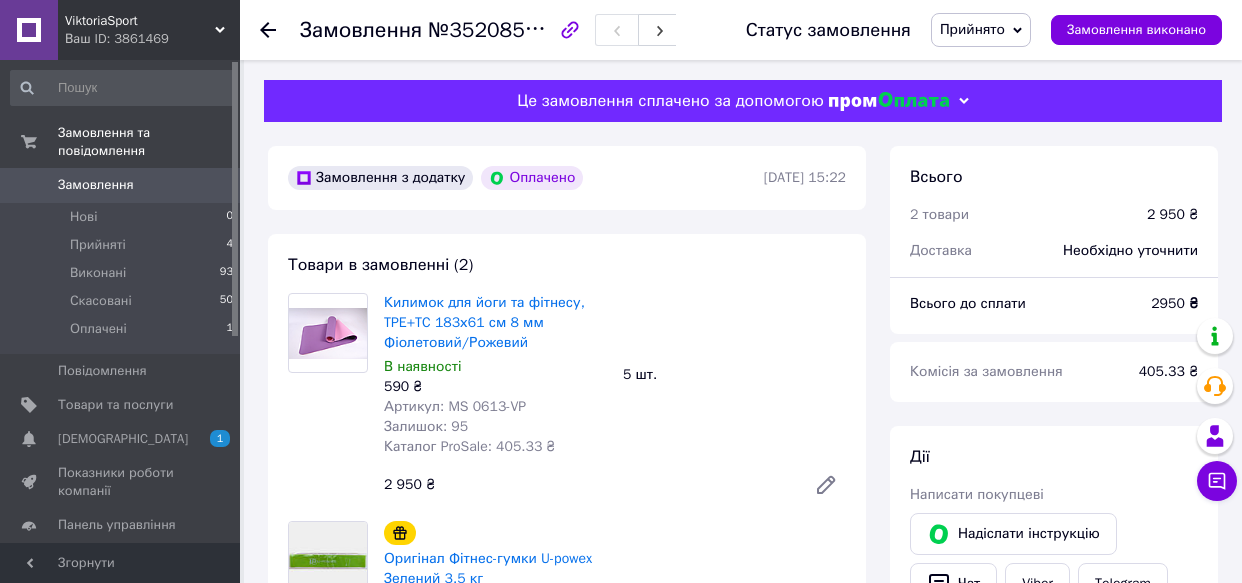 scroll, scrollTop: 727, scrollLeft: 0, axis: vertical 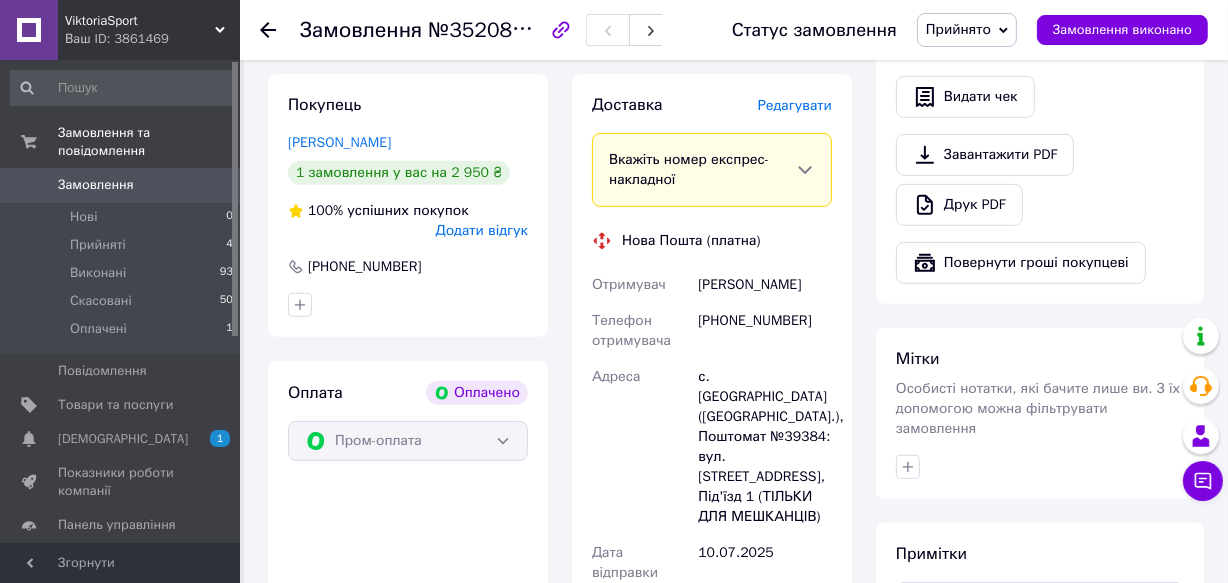 click on "Редагувати" at bounding box center [795, 105] 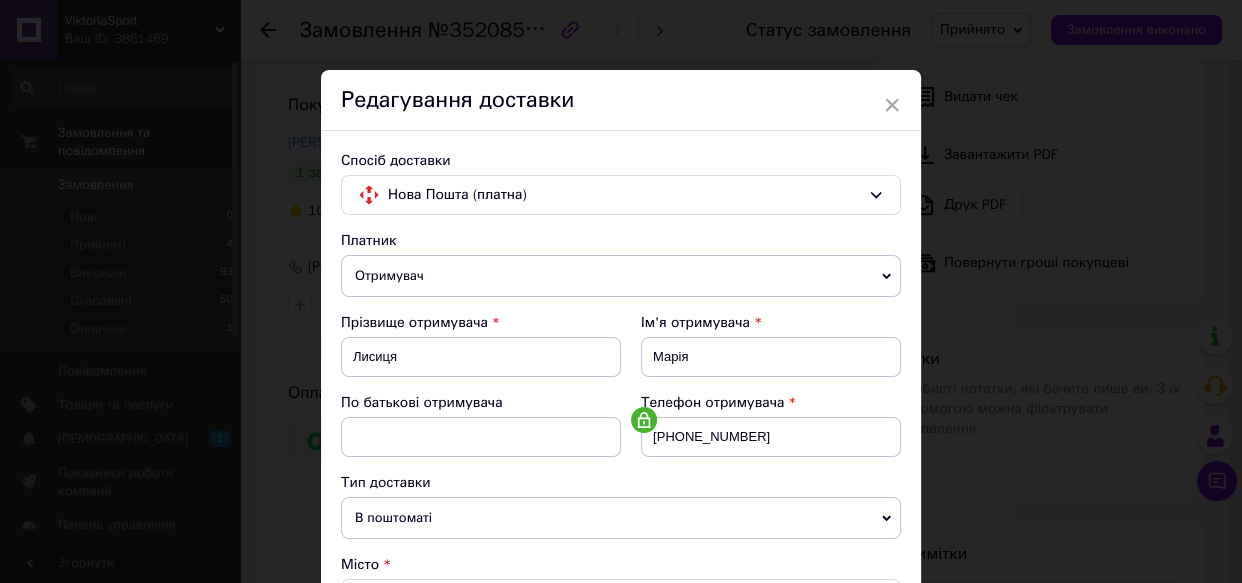 scroll, scrollTop: 181, scrollLeft: 0, axis: vertical 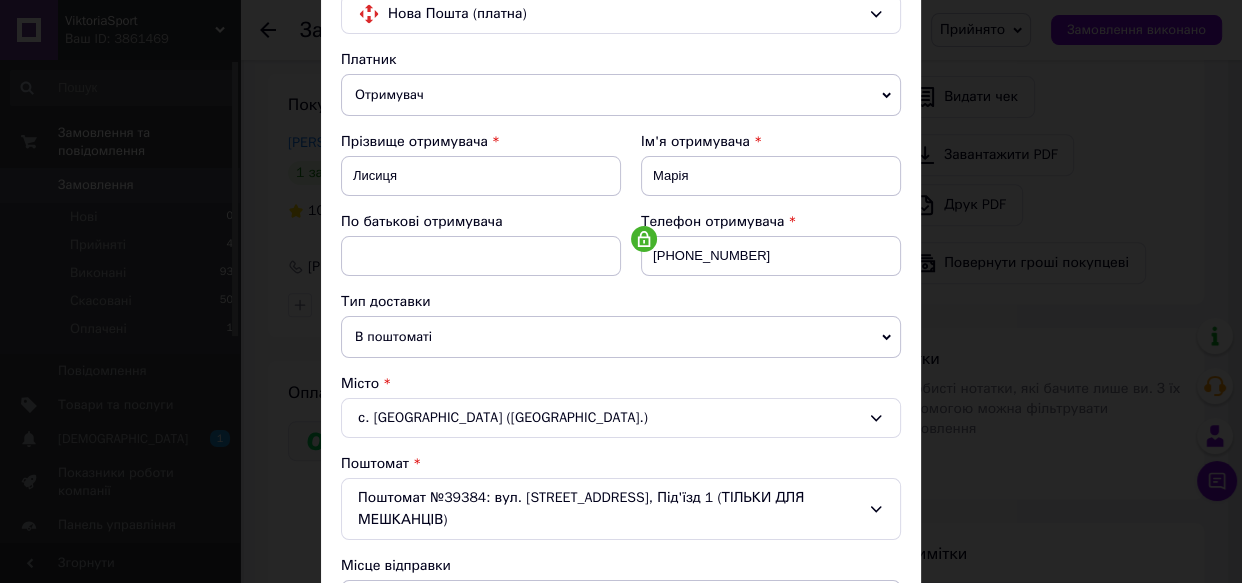 click on "с. [GEOGRAPHIC_DATA] ([GEOGRAPHIC_DATA].)" at bounding box center (621, 418) 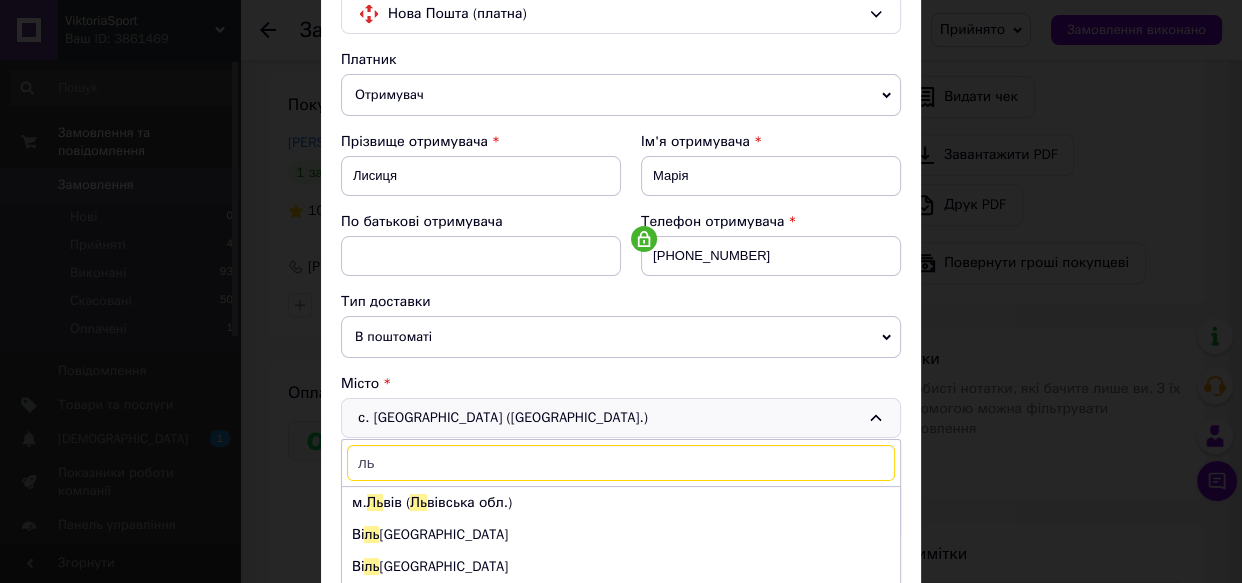 scroll, scrollTop: 1600, scrollLeft: 0, axis: vertical 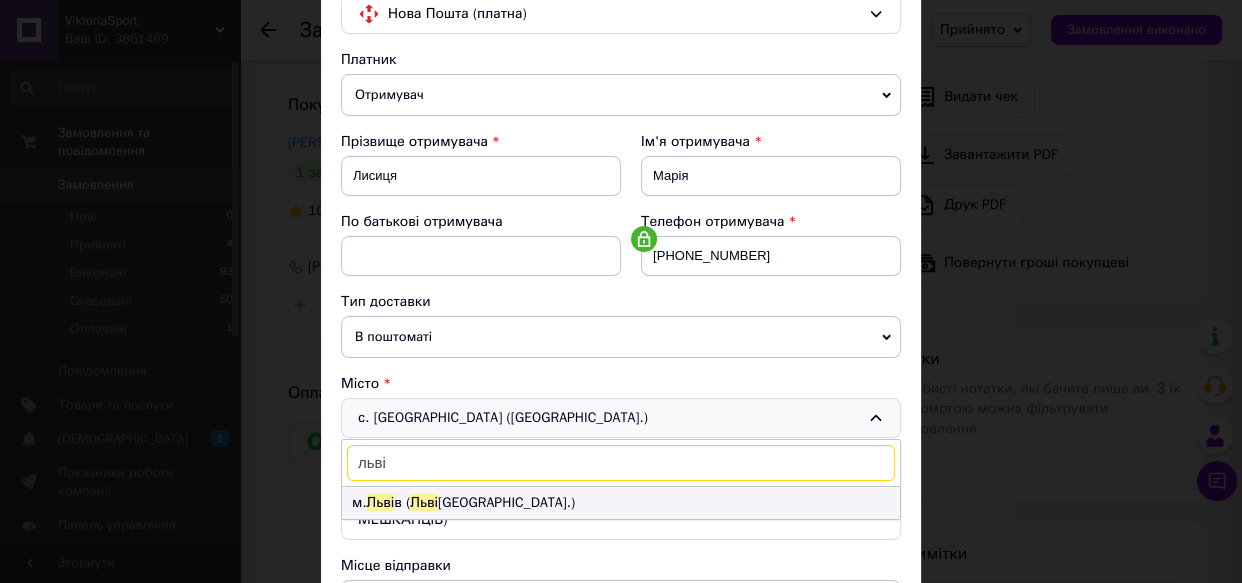 type on "льві" 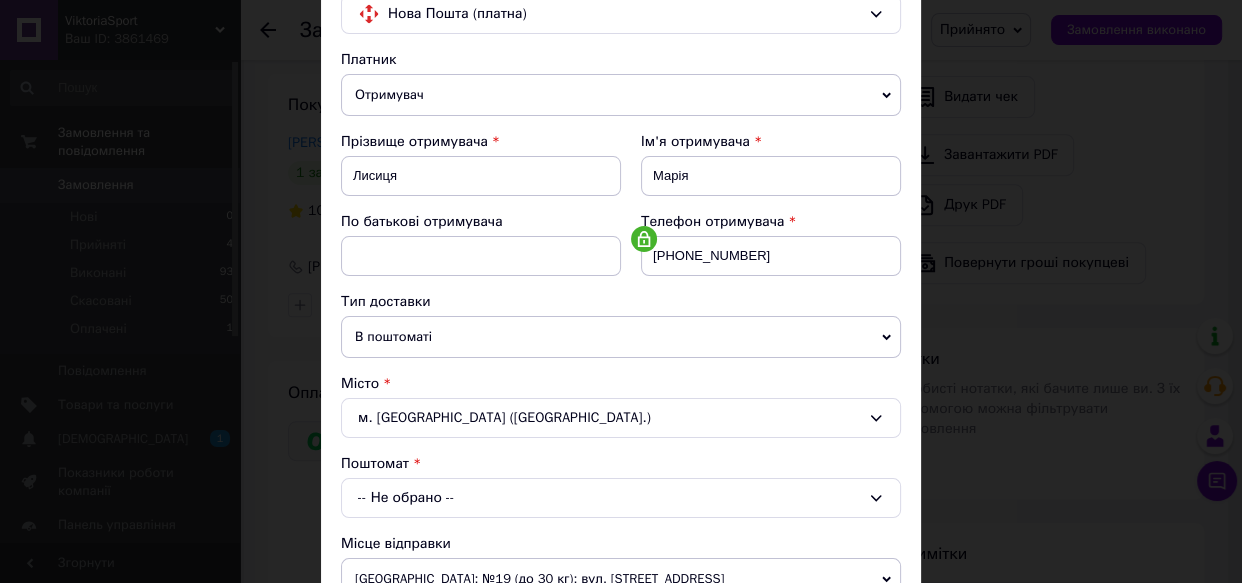 scroll, scrollTop: 272, scrollLeft: 0, axis: vertical 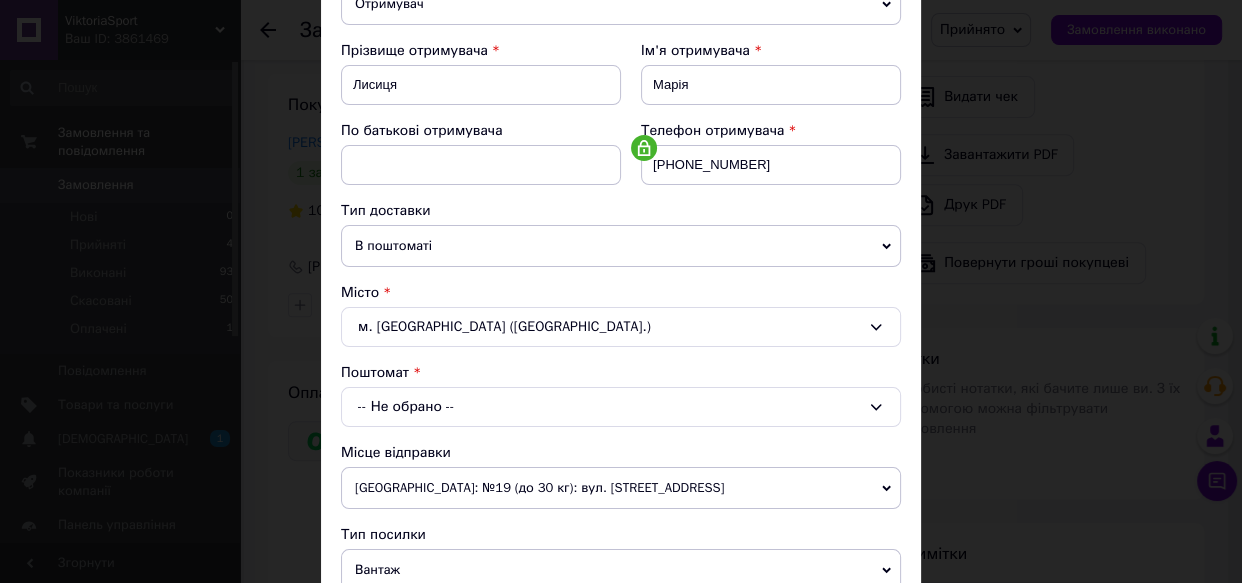 click on "В поштоматі" at bounding box center (621, 246) 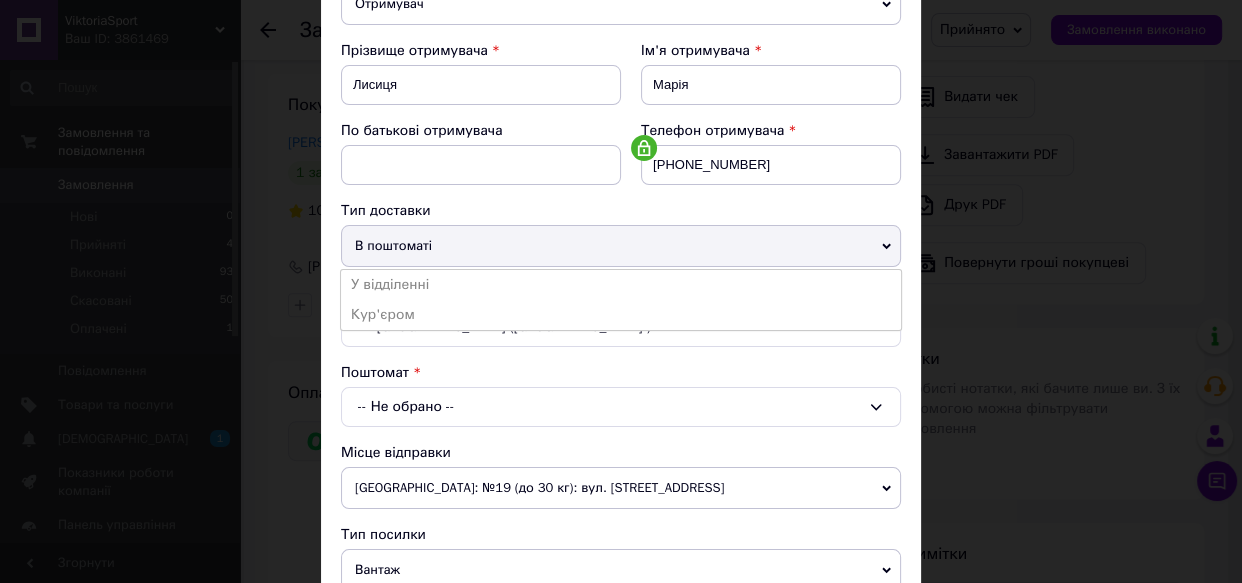 click on "У відділенні" at bounding box center (621, 285) 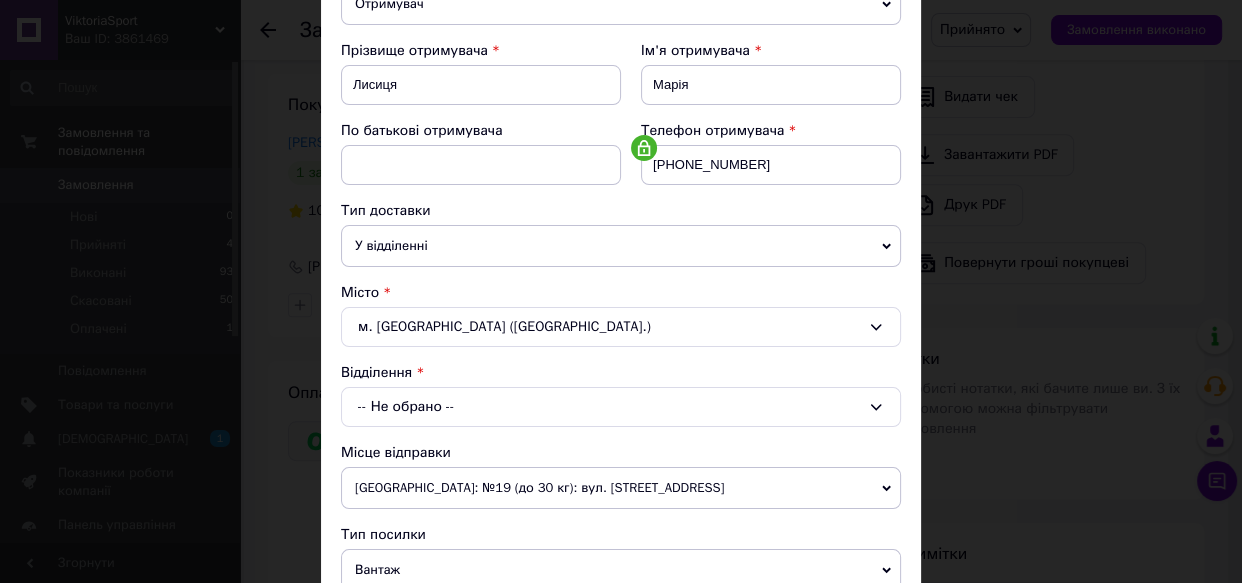 click on "-- Не обрано --" at bounding box center [621, 407] 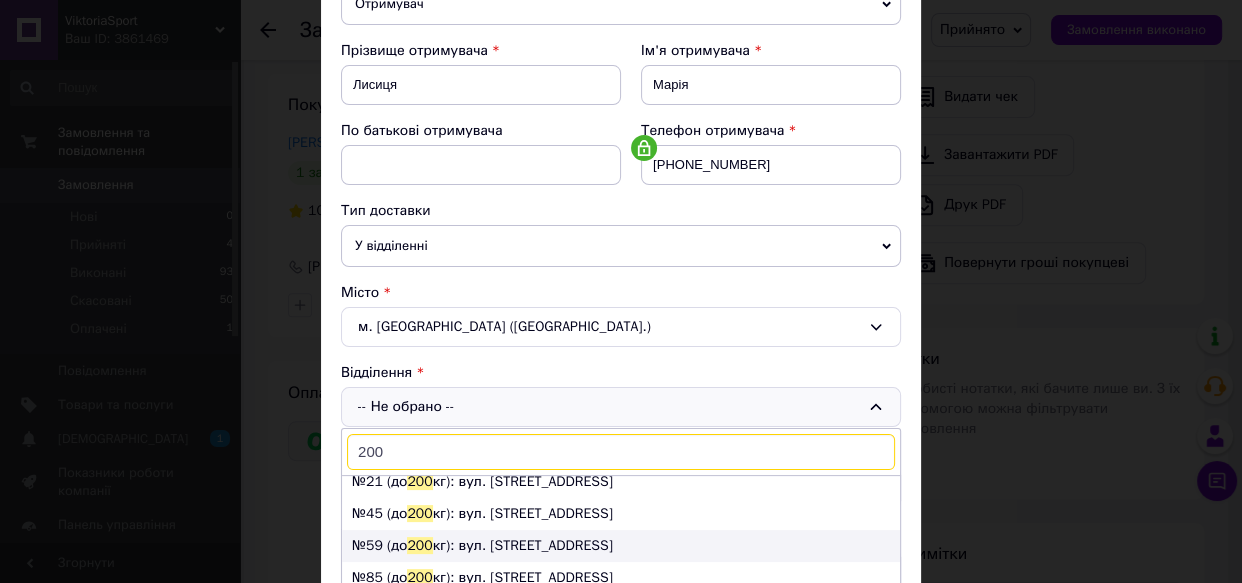 scroll, scrollTop: 41, scrollLeft: 0, axis: vertical 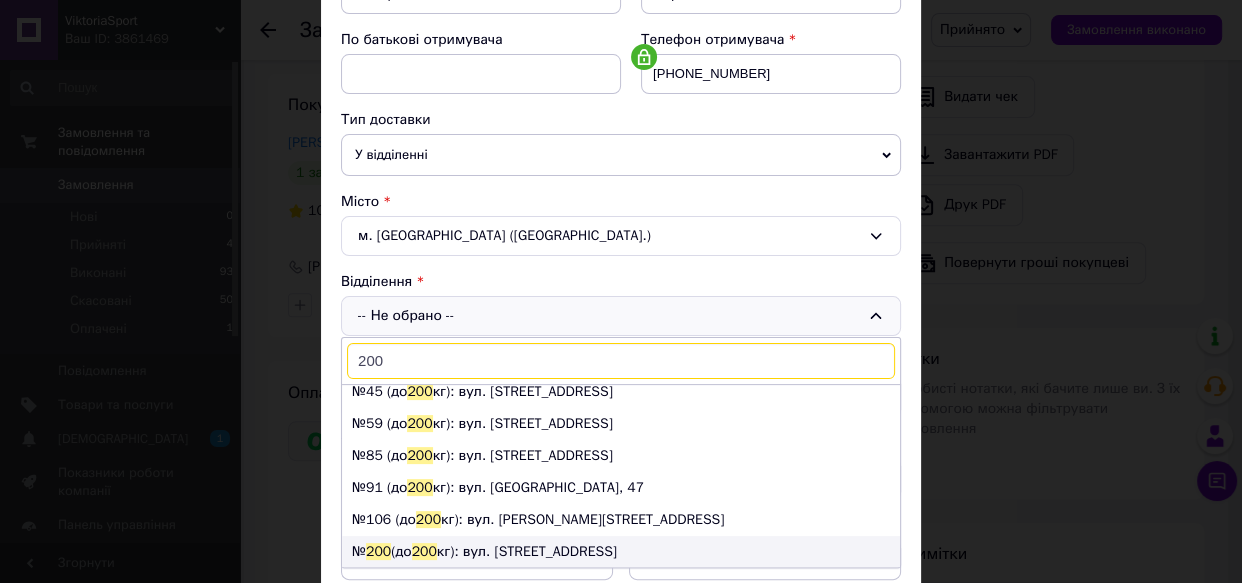type on "200" 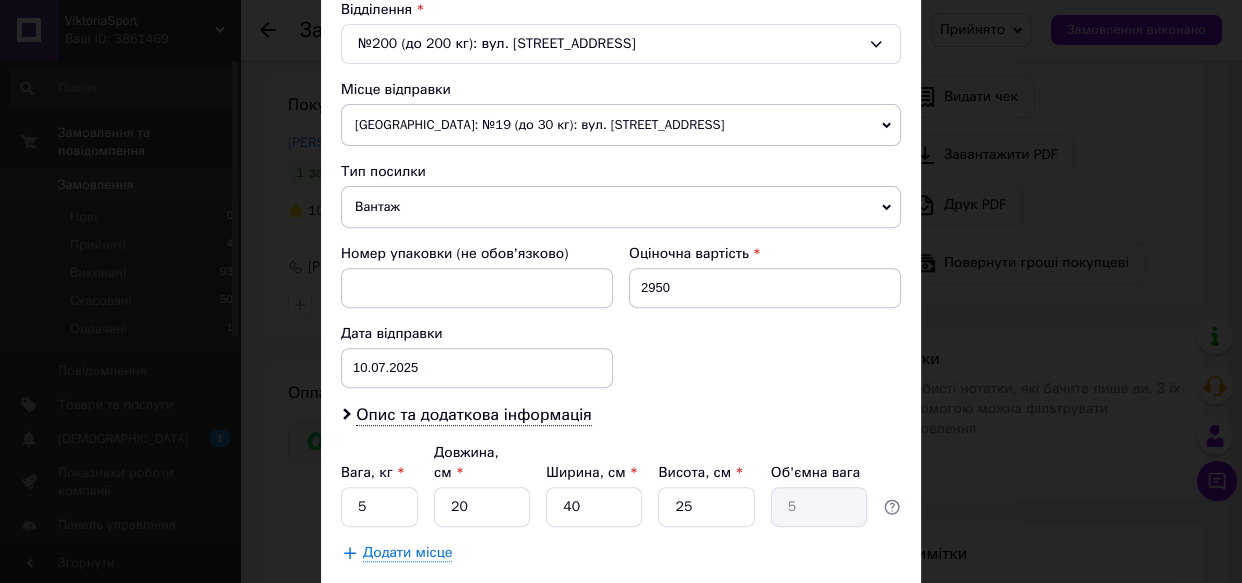 scroll, scrollTop: 636, scrollLeft: 0, axis: vertical 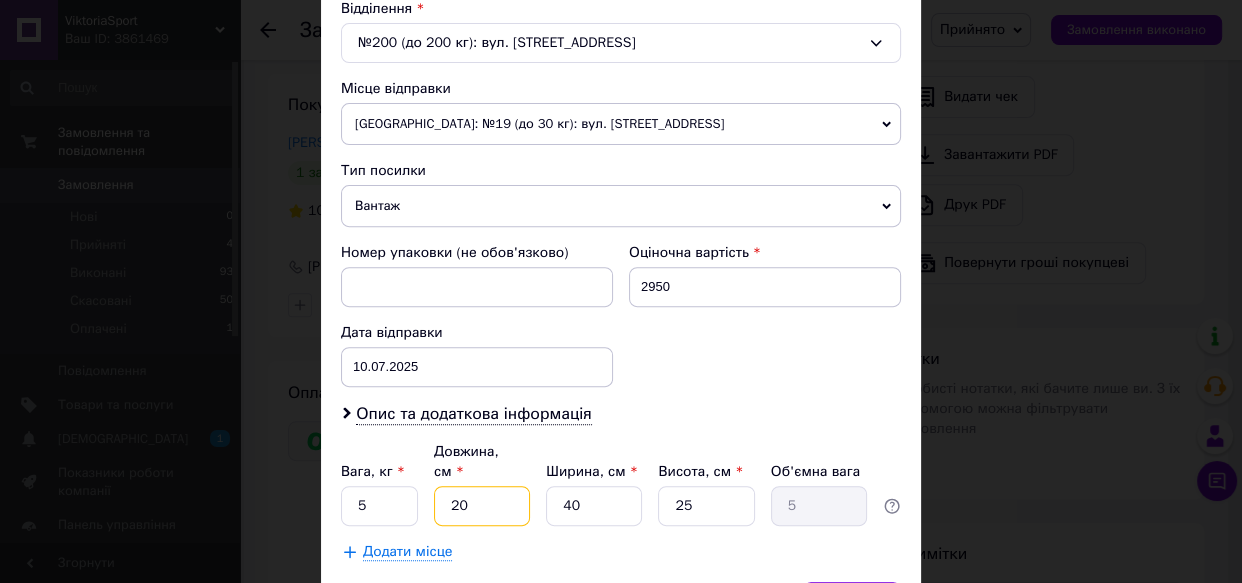 drag, startPoint x: 476, startPoint y: 478, endPoint x: 446, endPoint y: 479, distance: 30.016663 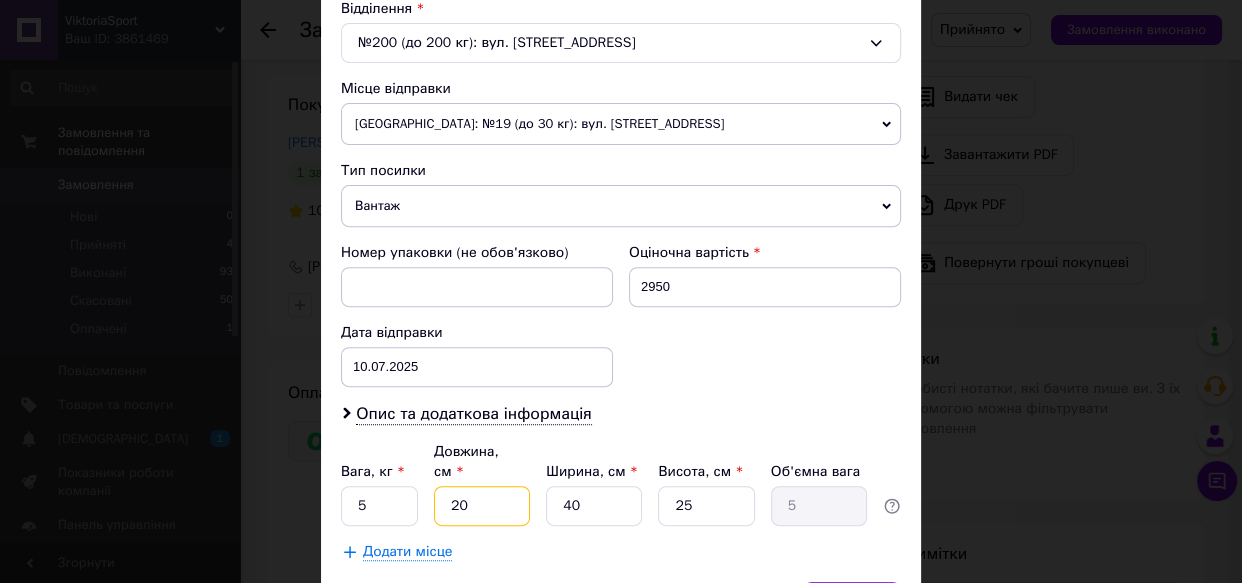 type on "6" 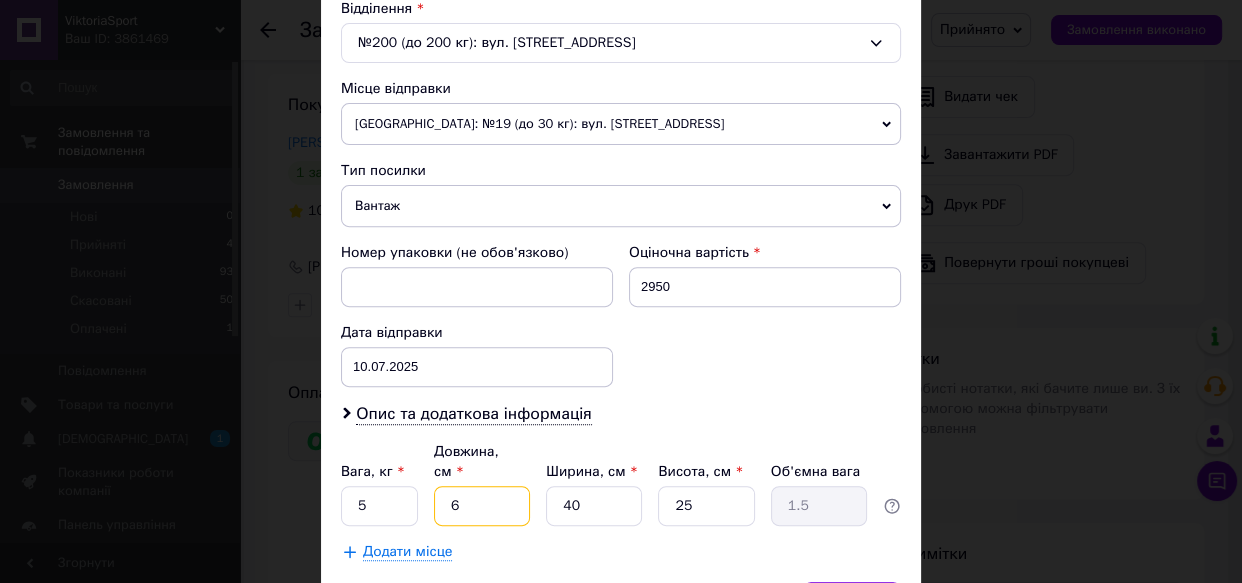 type on "60" 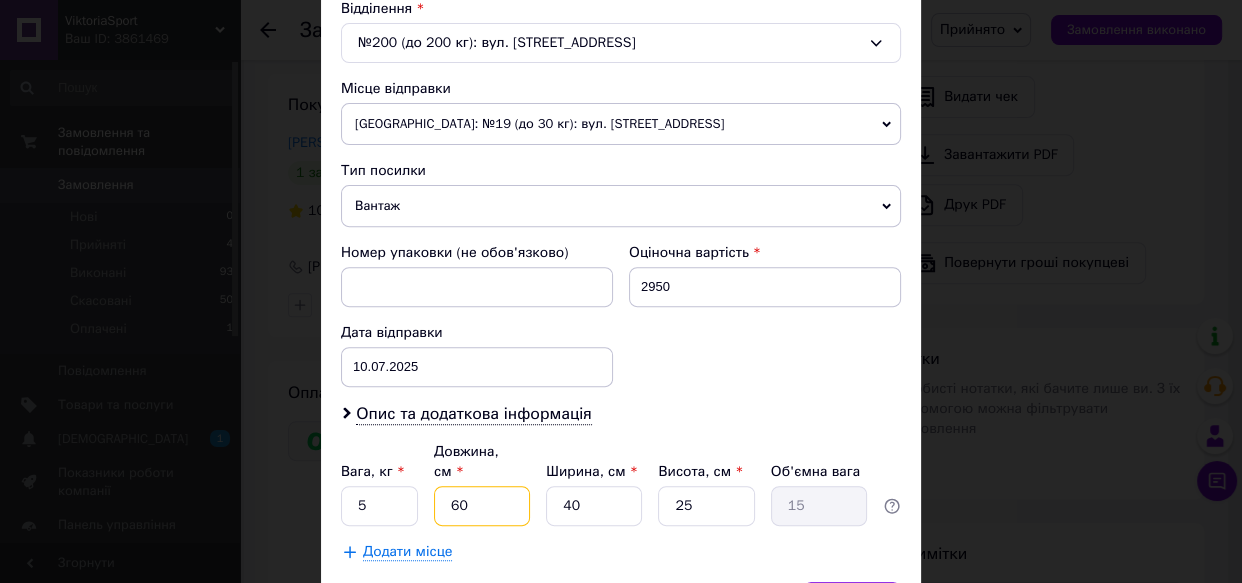 type on "60" 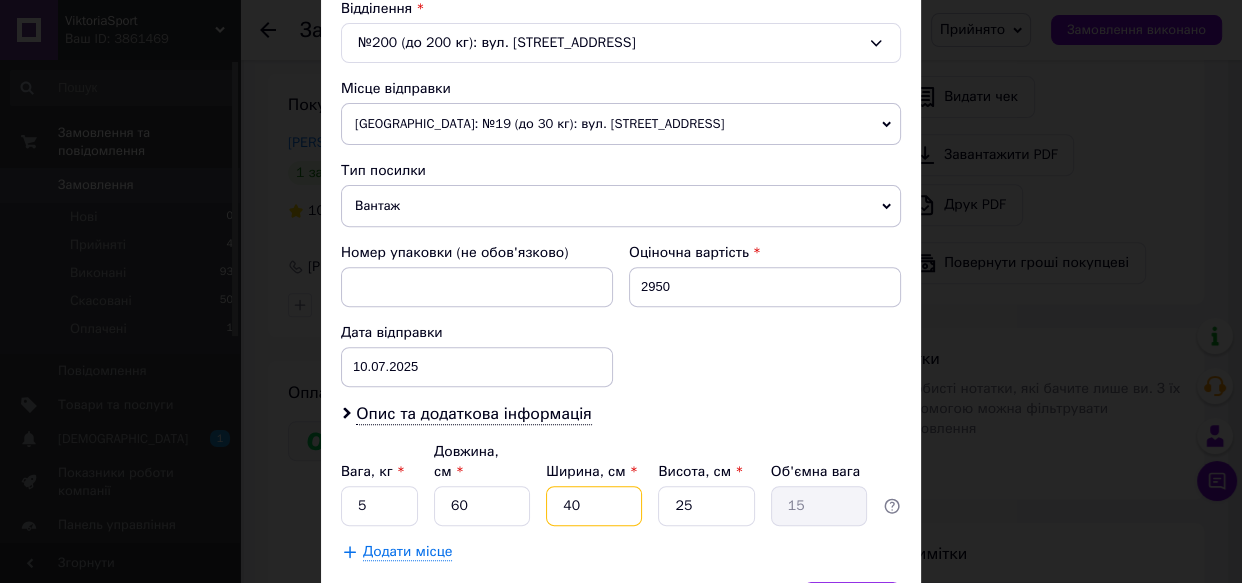 click on "40" at bounding box center (594, 506) 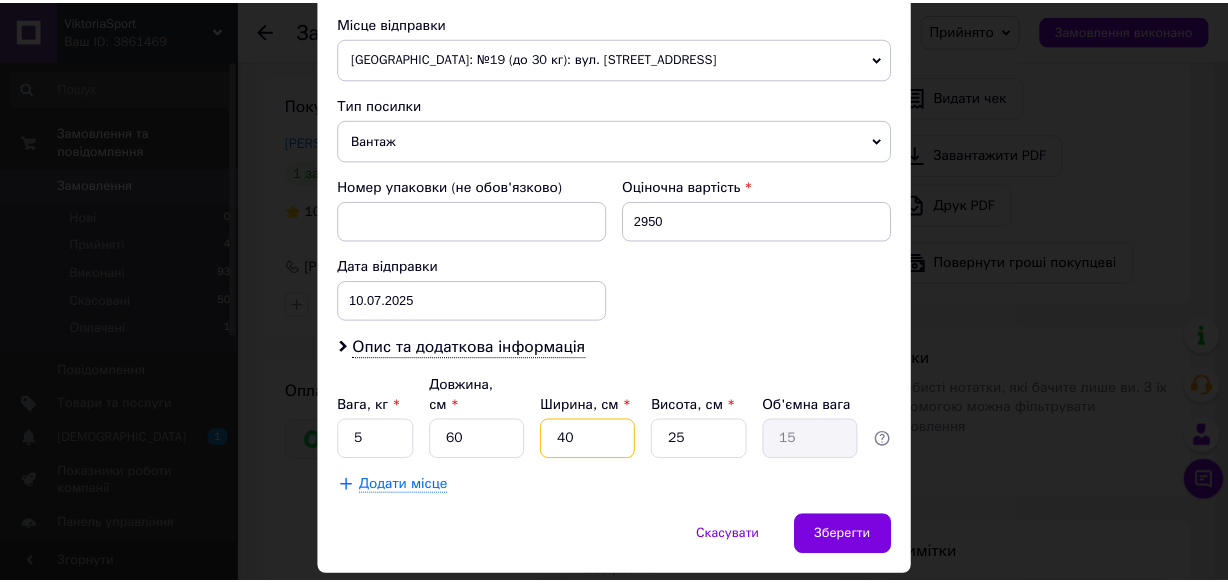scroll, scrollTop: 742, scrollLeft: 0, axis: vertical 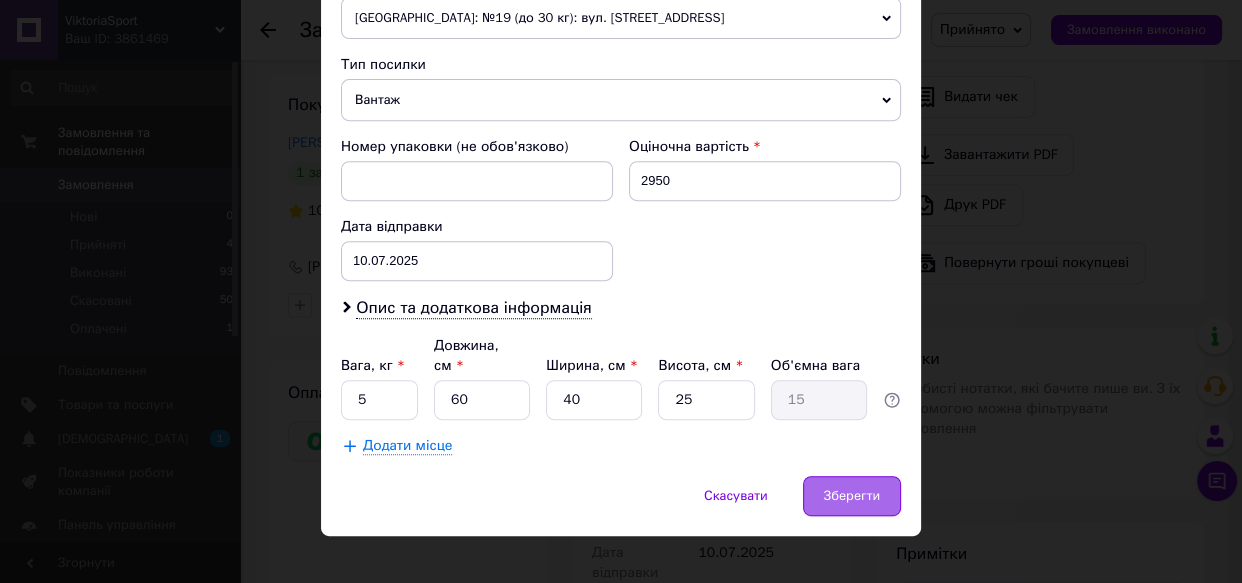 click on "Зберегти" at bounding box center (852, 496) 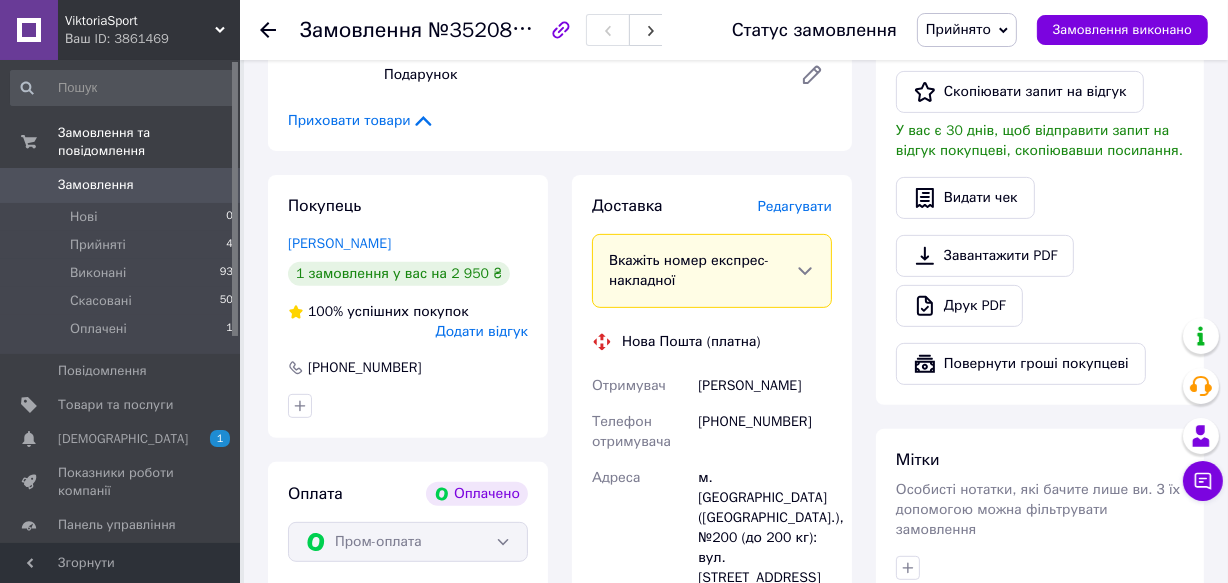 scroll, scrollTop: 454, scrollLeft: 0, axis: vertical 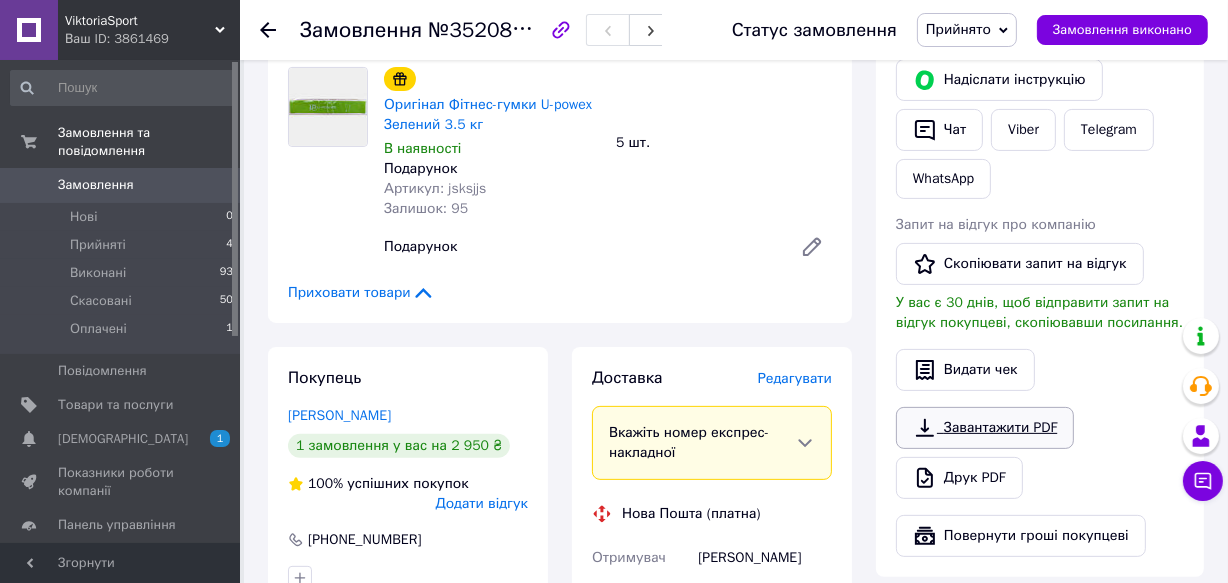 click on "Завантажити PDF" at bounding box center (985, 428) 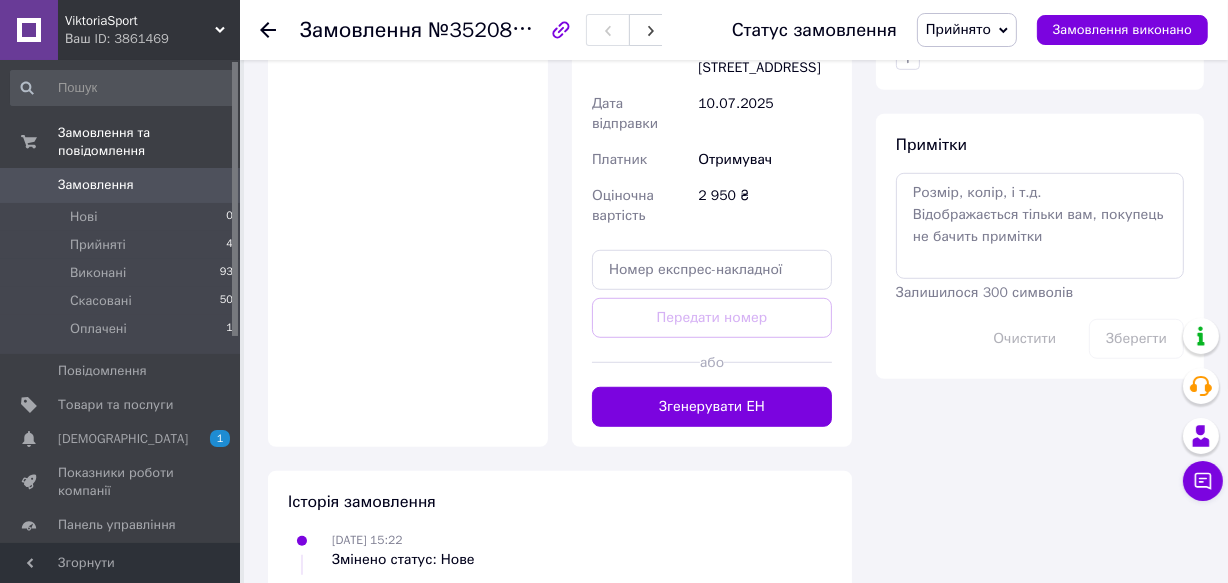 scroll, scrollTop: 1181, scrollLeft: 0, axis: vertical 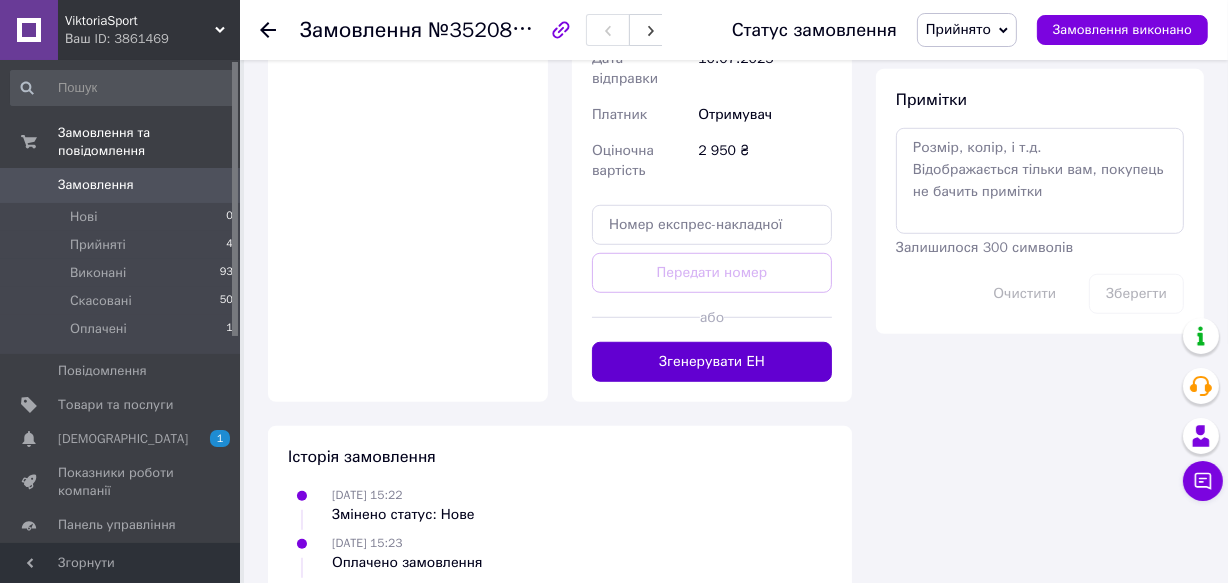 click on "Згенерувати ЕН" at bounding box center [712, 362] 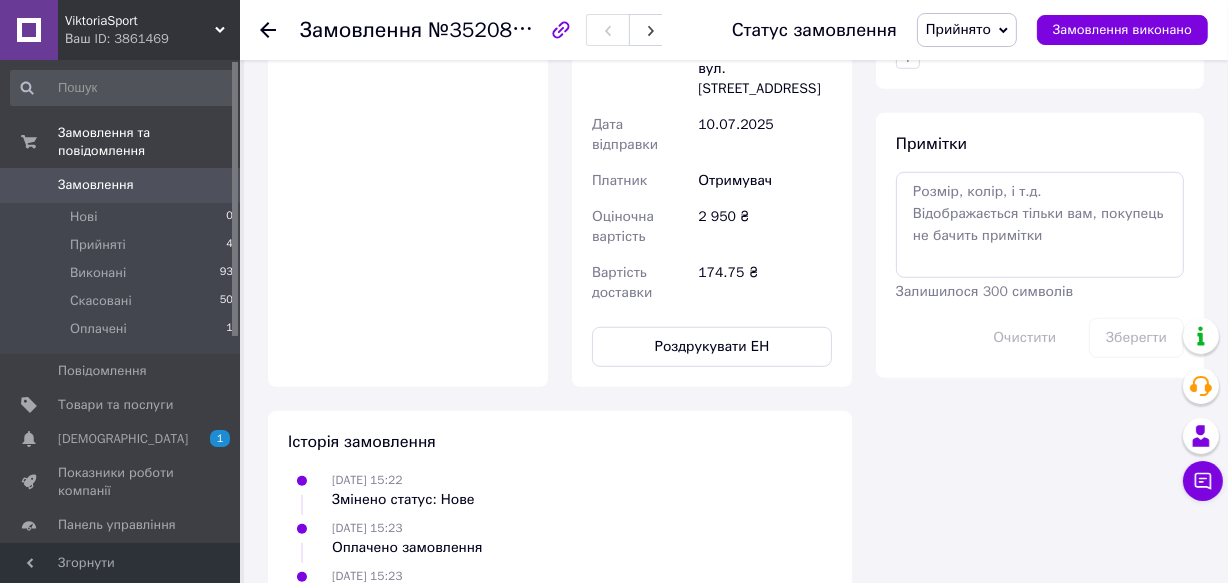 scroll, scrollTop: 1124, scrollLeft: 0, axis: vertical 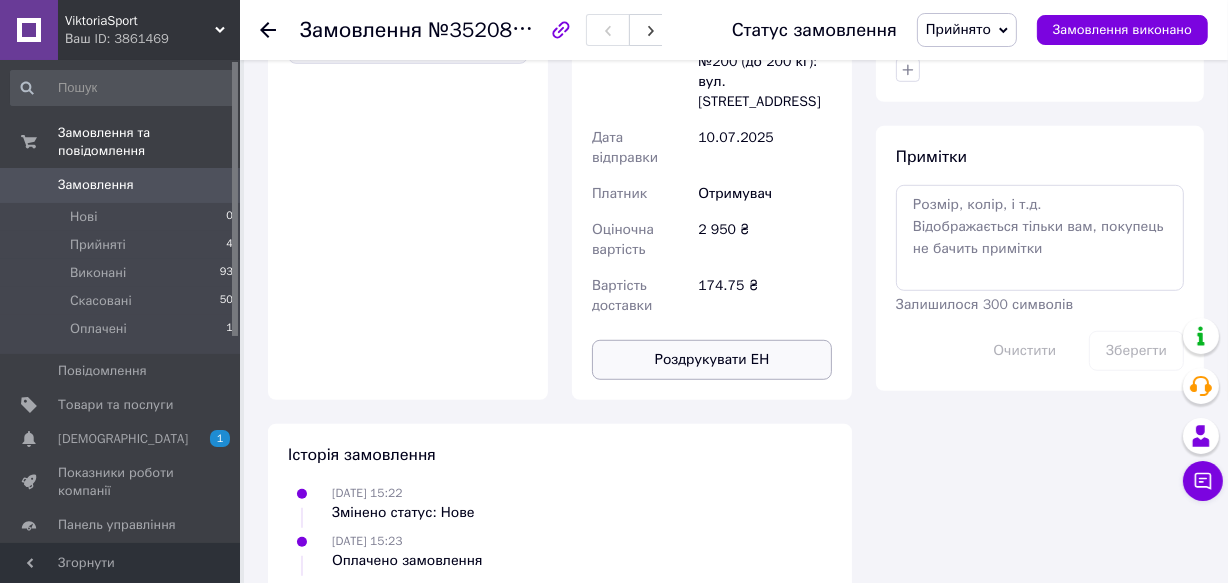 click on "Роздрукувати ЕН" at bounding box center [712, 360] 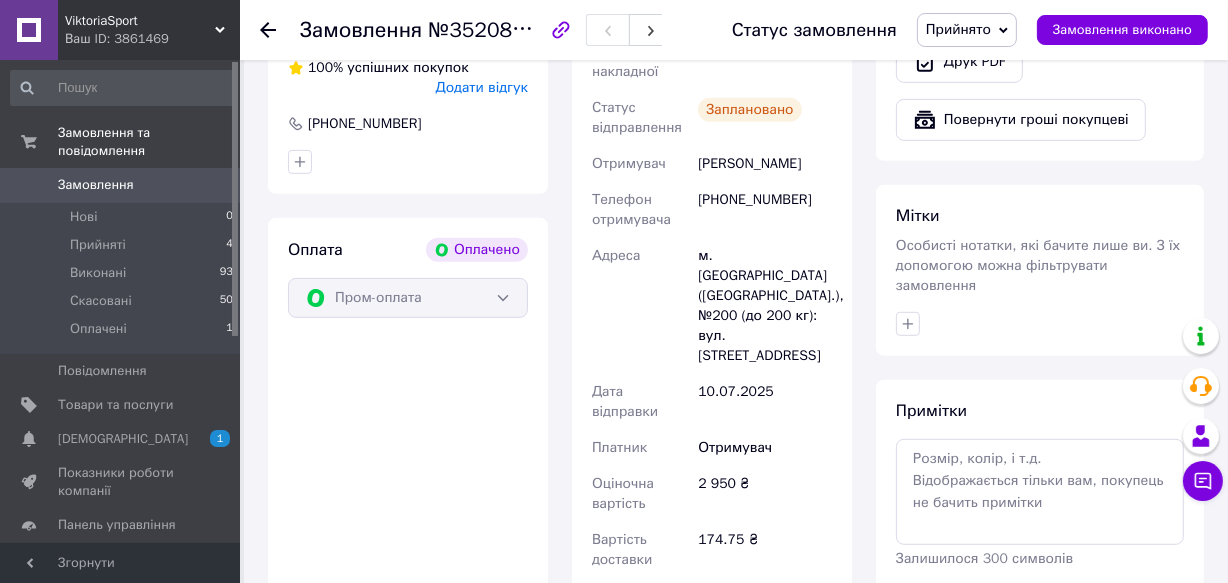 scroll, scrollTop: 1090, scrollLeft: 0, axis: vertical 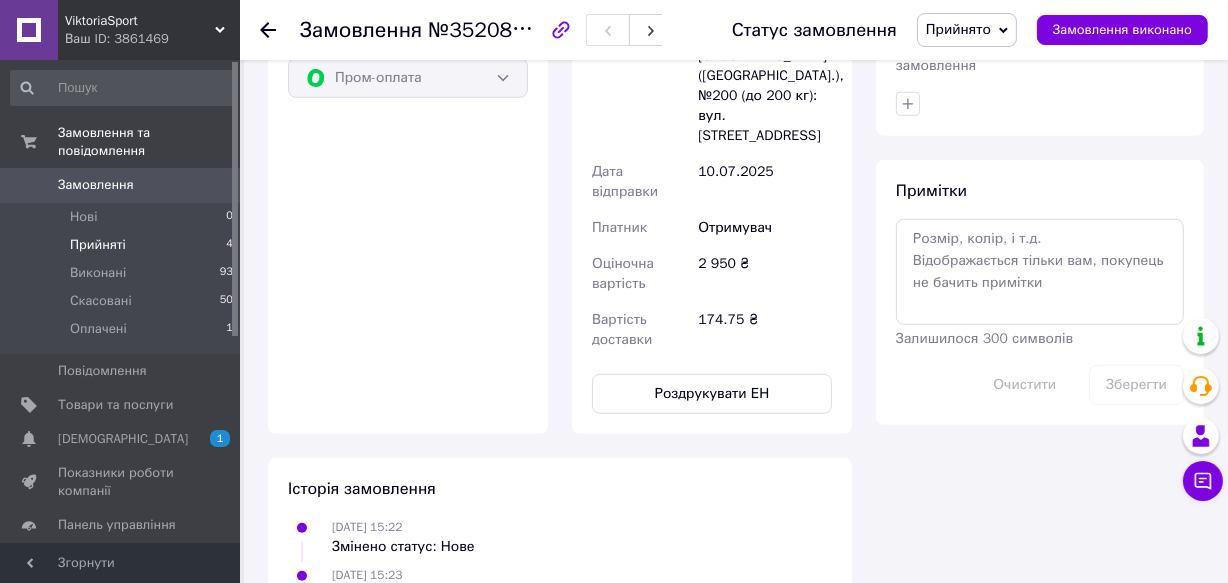 click on "Прийняті" at bounding box center [98, 245] 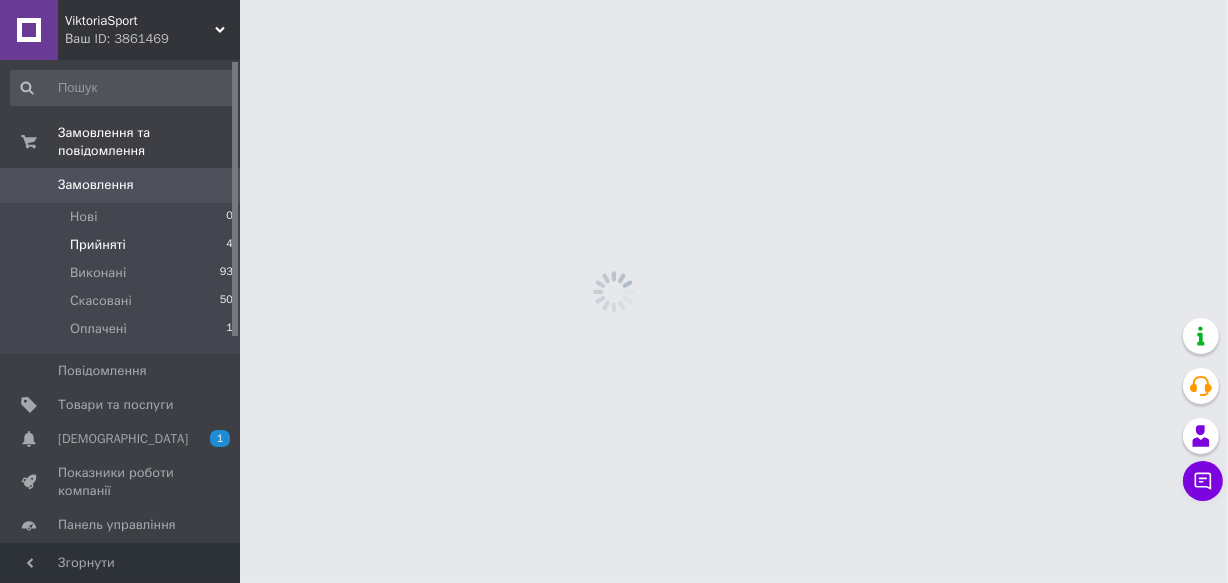 scroll, scrollTop: 0, scrollLeft: 0, axis: both 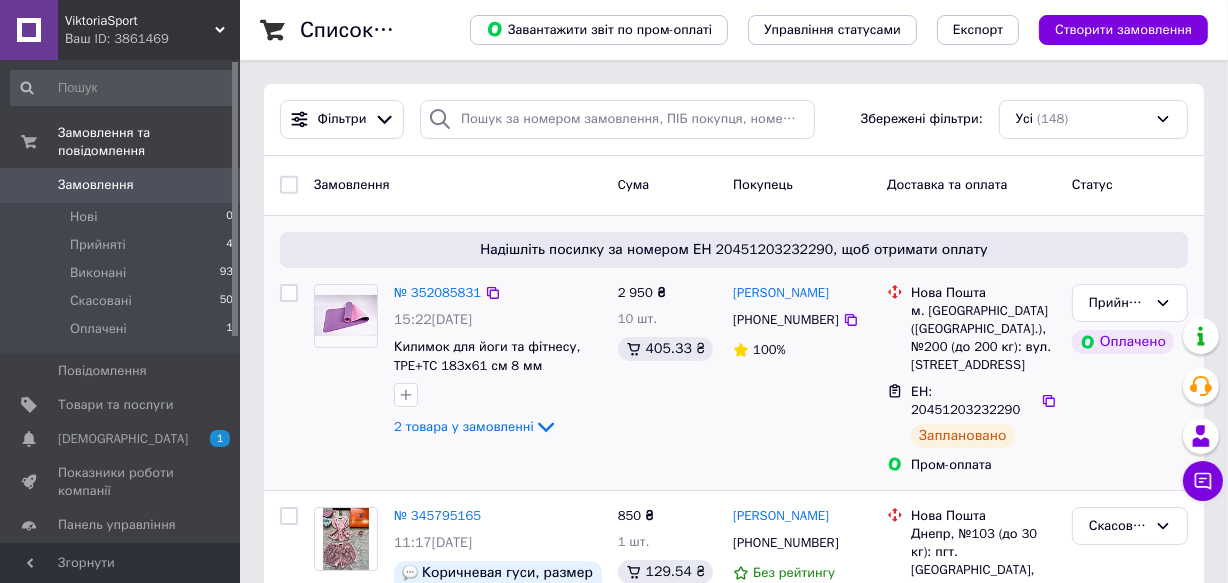 click on "Надішліть посилку за номером ЕН 20451203232290, щоб отримати оплату" at bounding box center (734, 250) 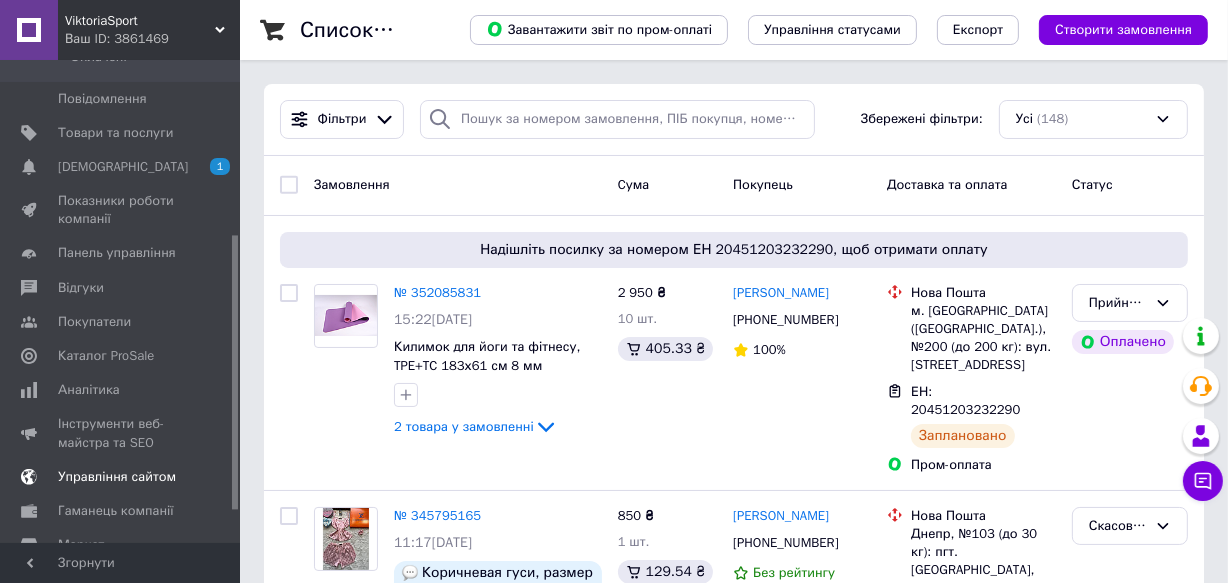 scroll, scrollTop: 360, scrollLeft: 0, axis: vertical 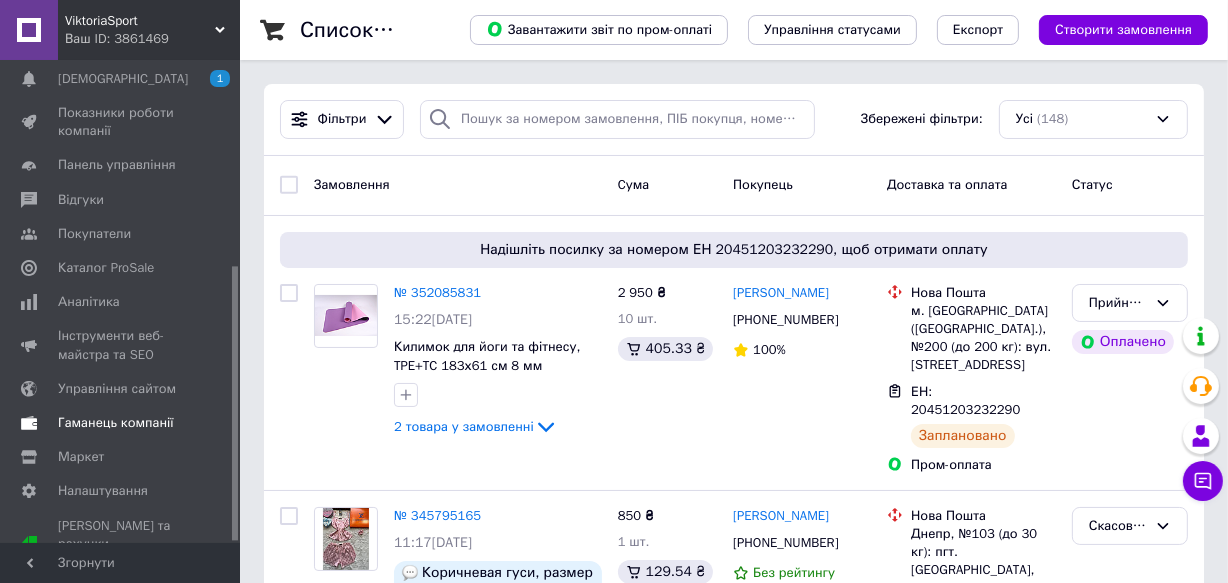 click on "Гаманець компанії" at bounding box center [116, 423] 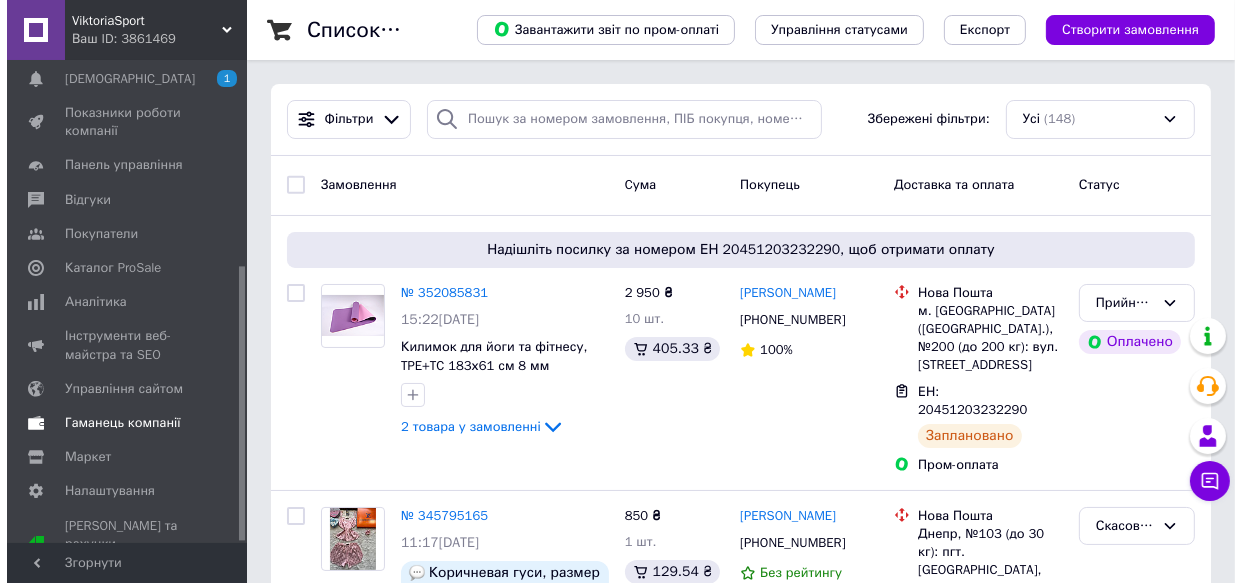 scroll, scrollTop: 159, scrollLeft: 0, axis: vertical 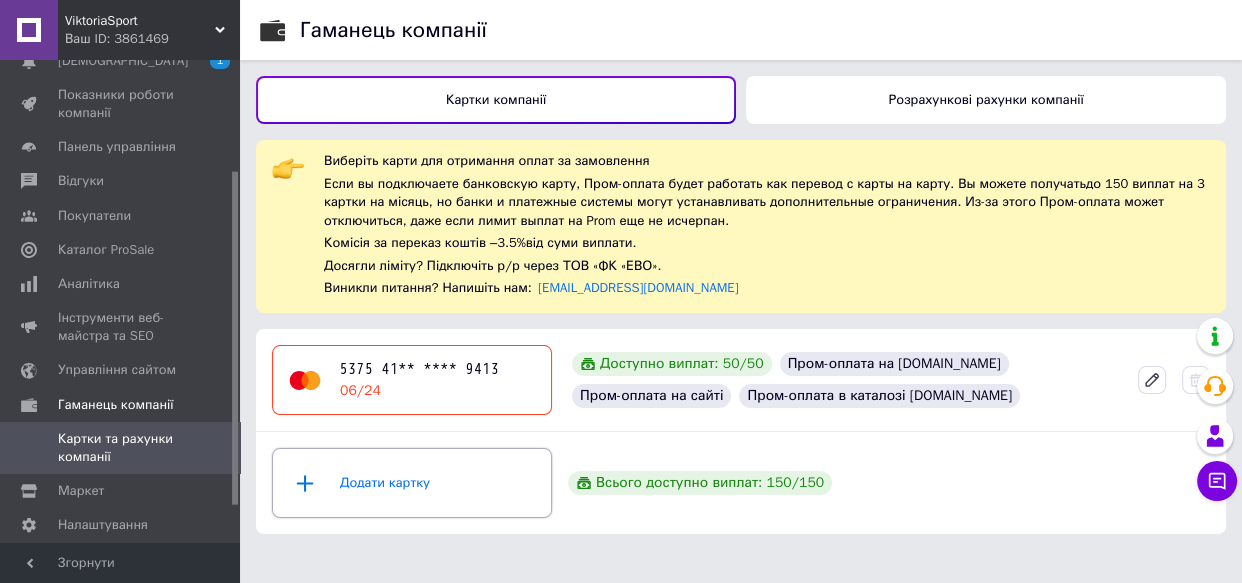 click on "Додати картку" at bounding box center (412, 483) 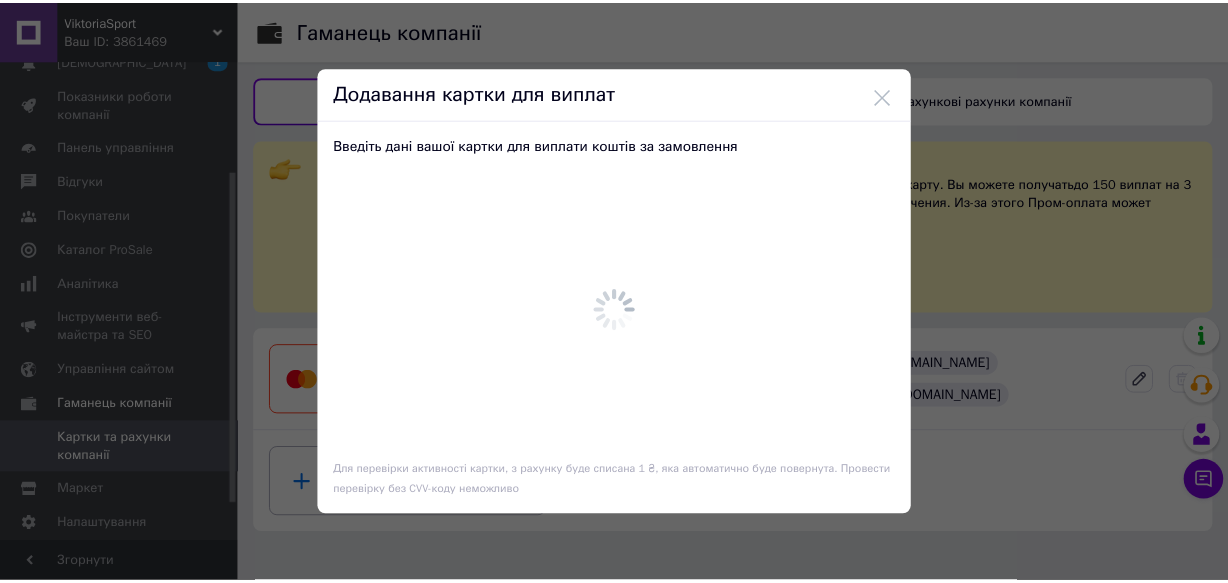 scroll, scrollTop: 0, scrollLeft: 0, axis: both 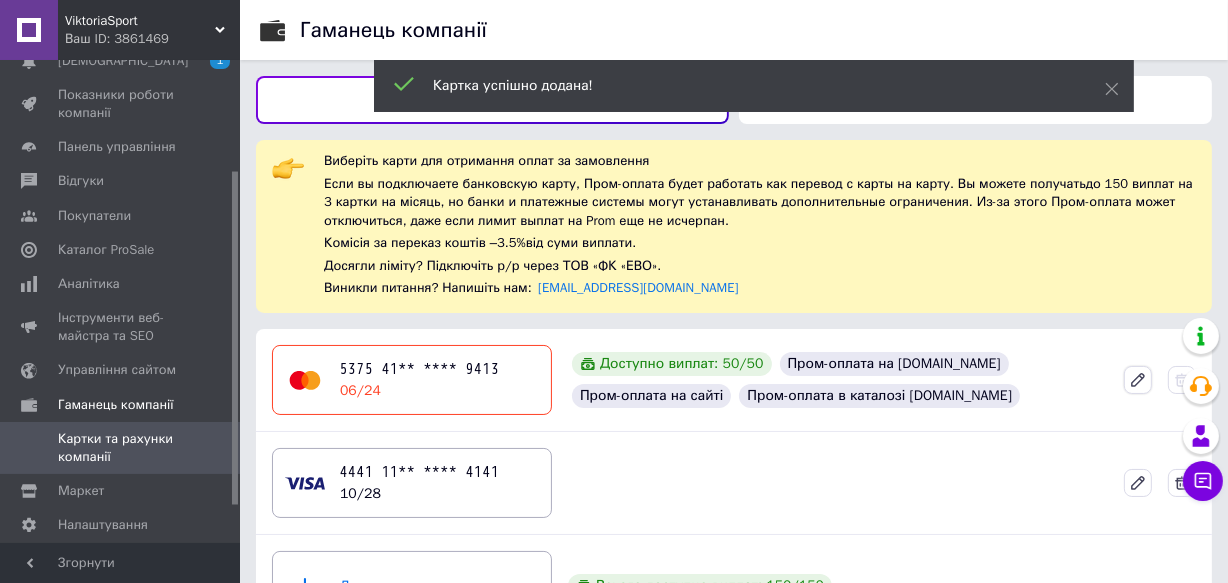 click 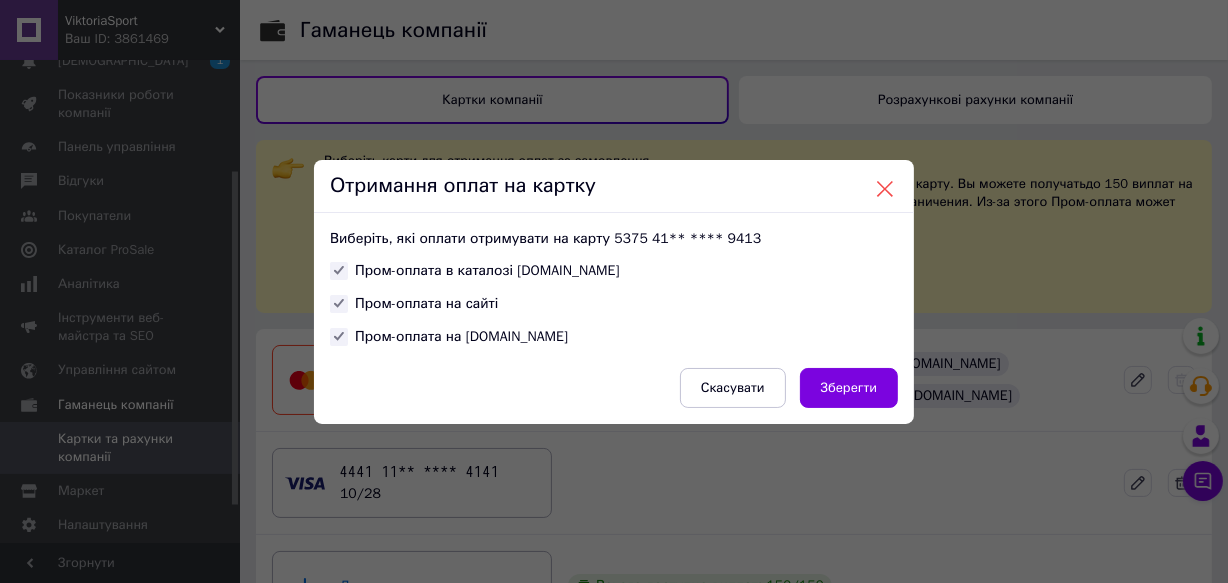 click at bounding box center (885, 189) 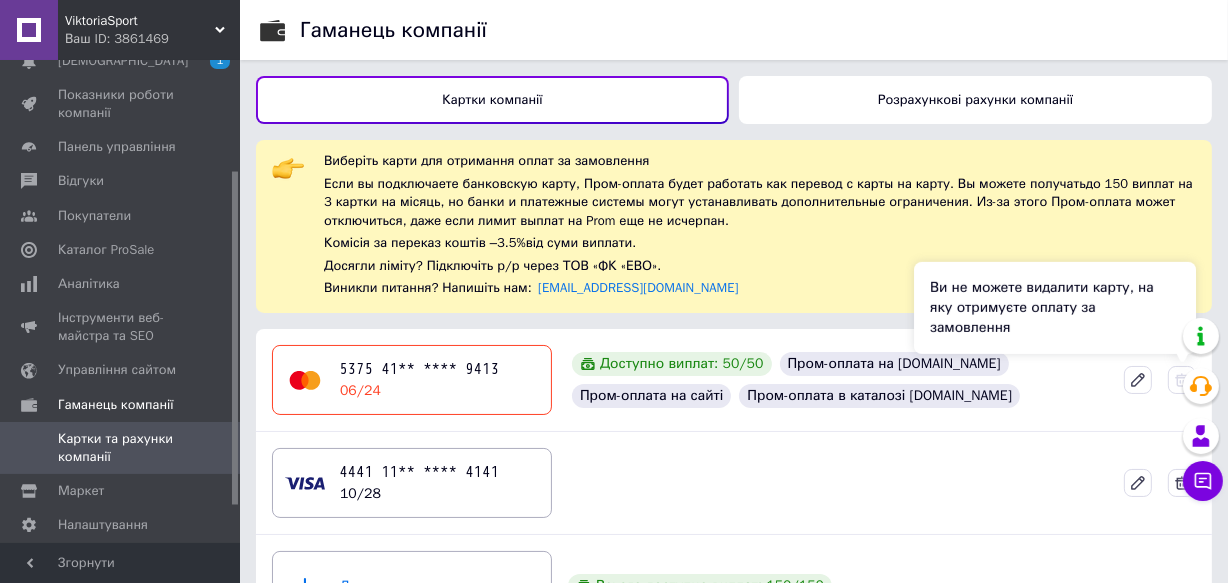 click 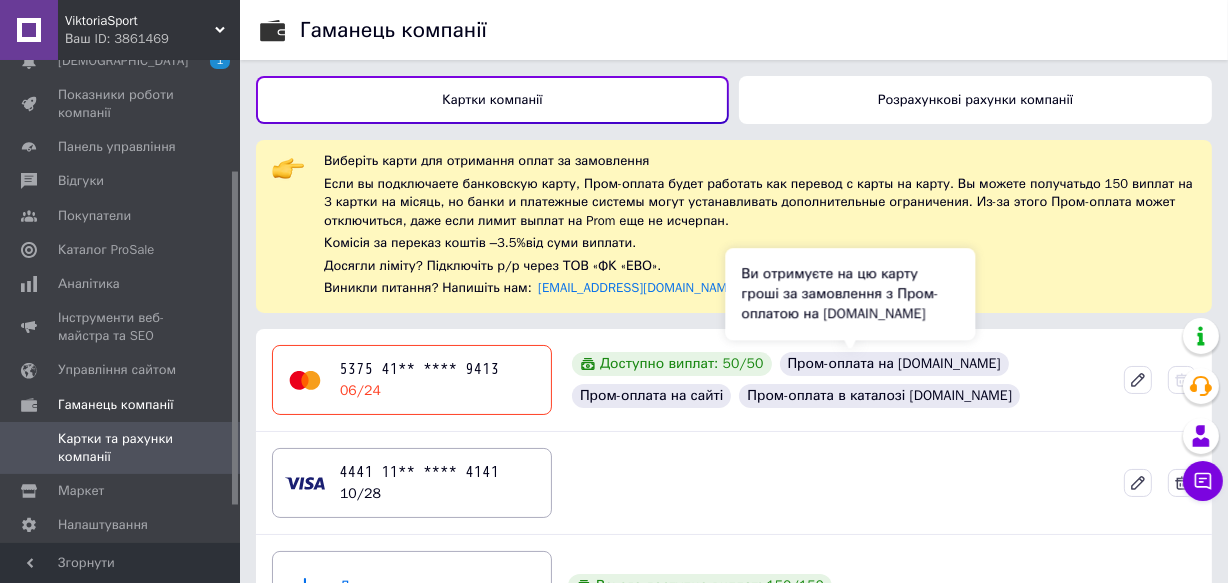 scroll, scrollTop: 69, scrollLeft: 0, axis: vertical 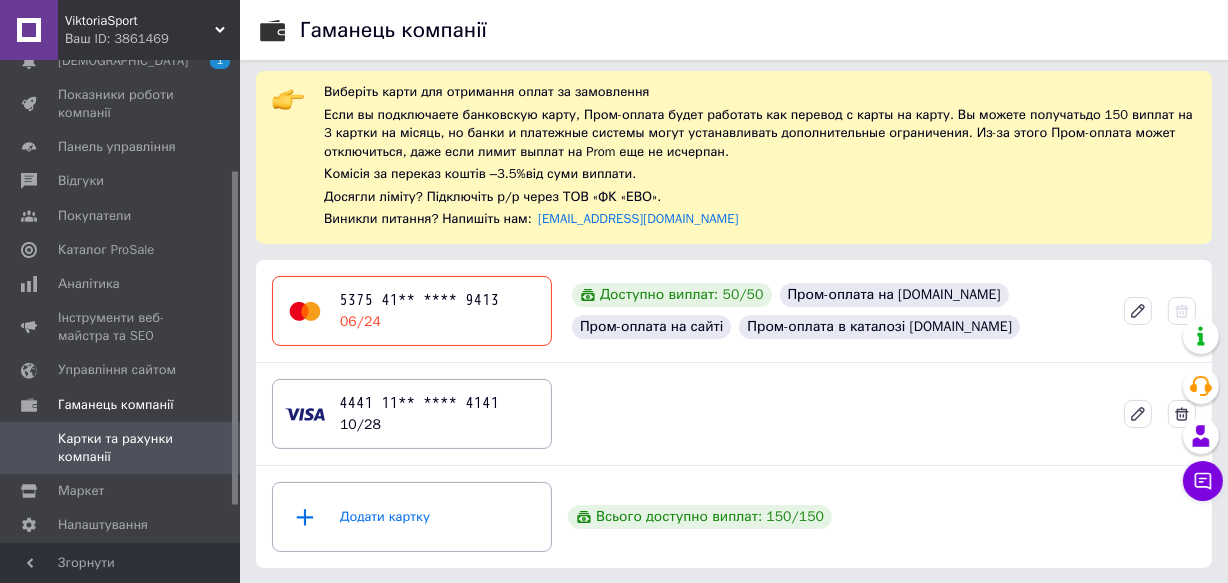 click on "4441 11** **** 4141 10/28" at bounding box center (734, 414) 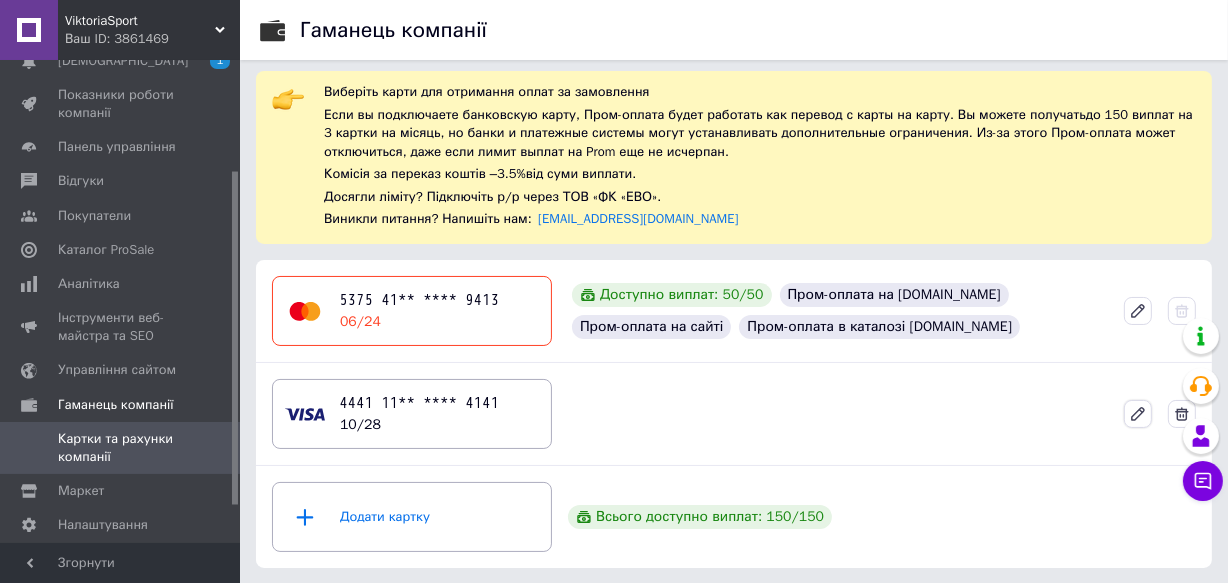 click 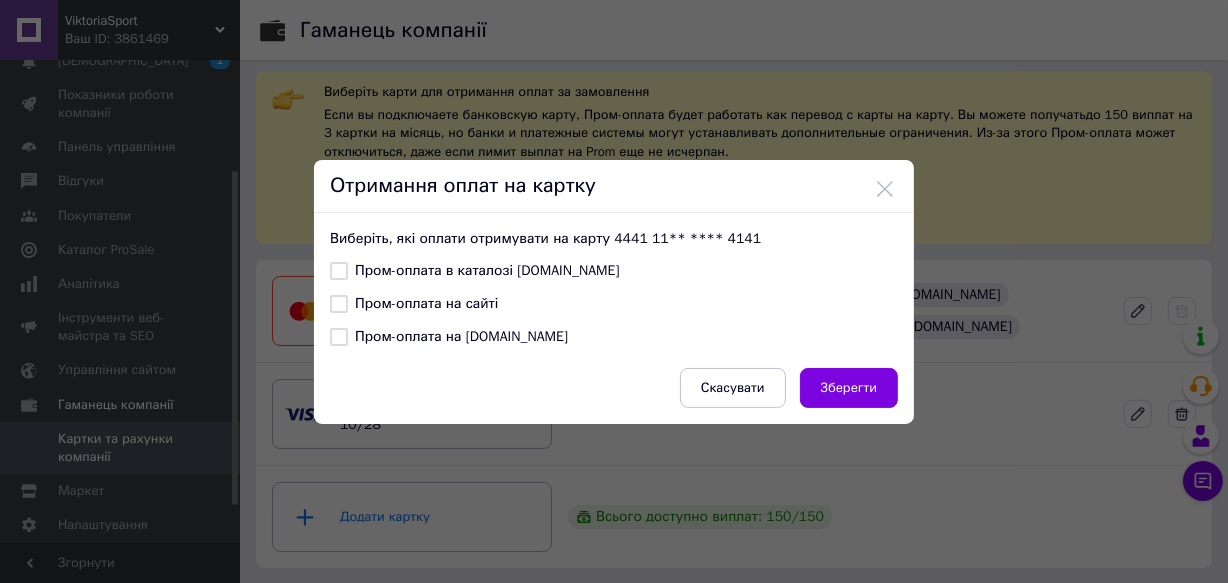 click on "Пром-оплата в каталозі [DOMAIN_NAME]" at bounding box center [475, 271] 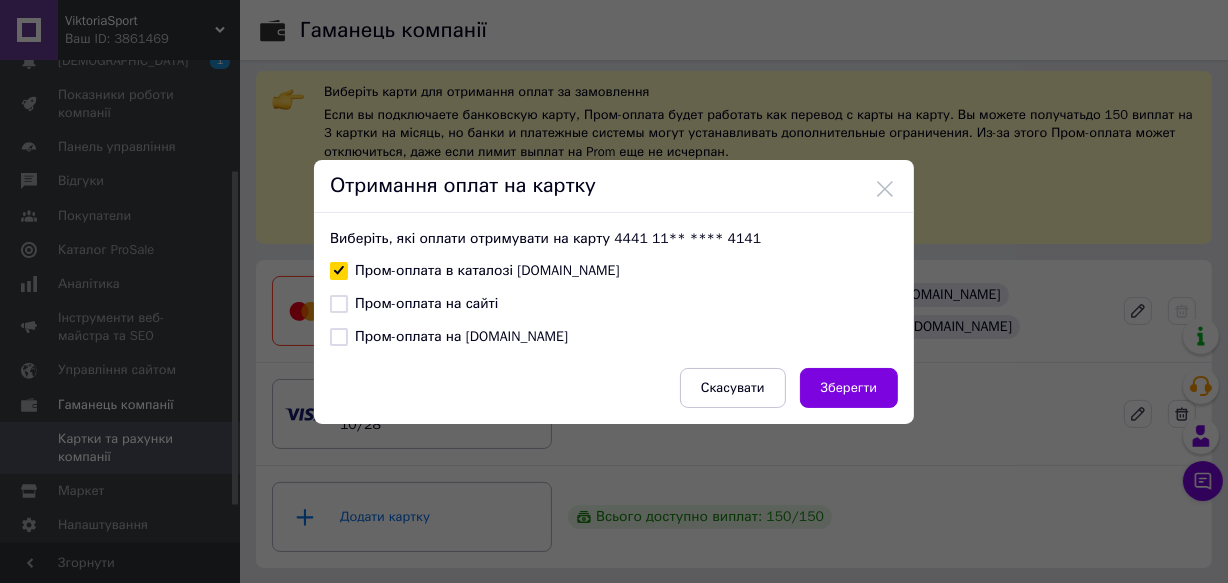checkbox on "true" 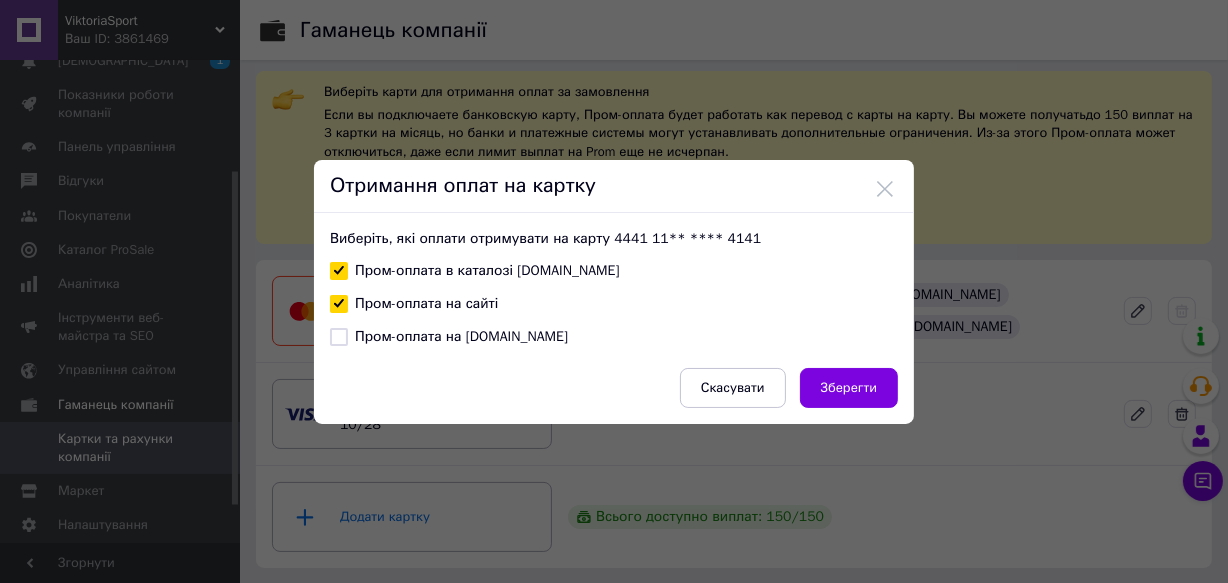 click on "Пром-оплата на [DOMAIN_NAME]" at bounding box center (449, 337) 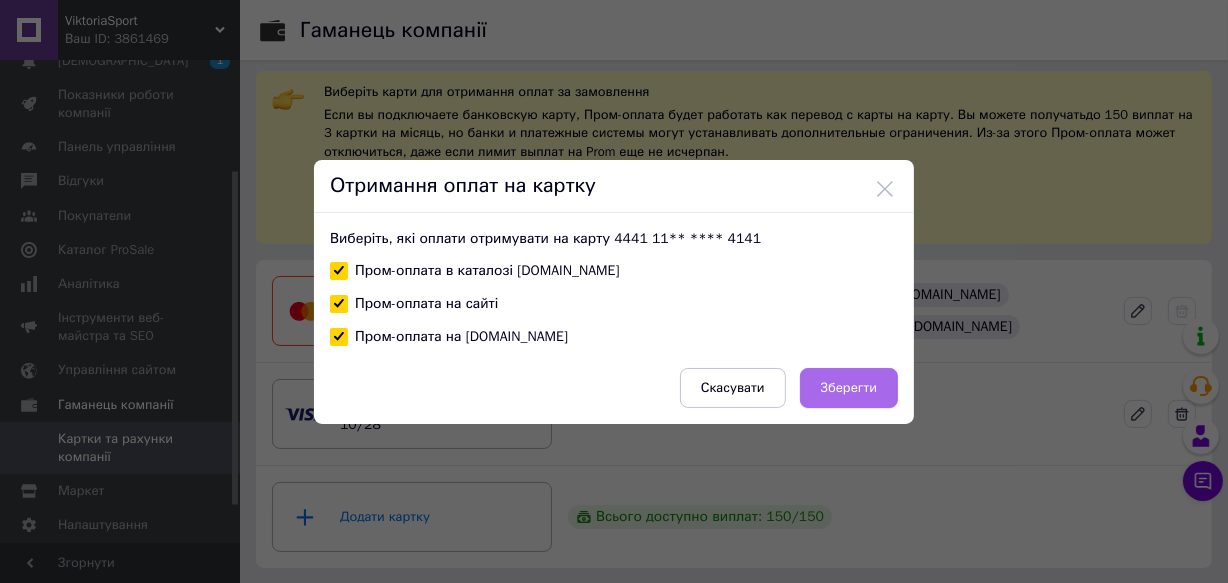 click on "Зберегти" at bounding box center (849, 388) 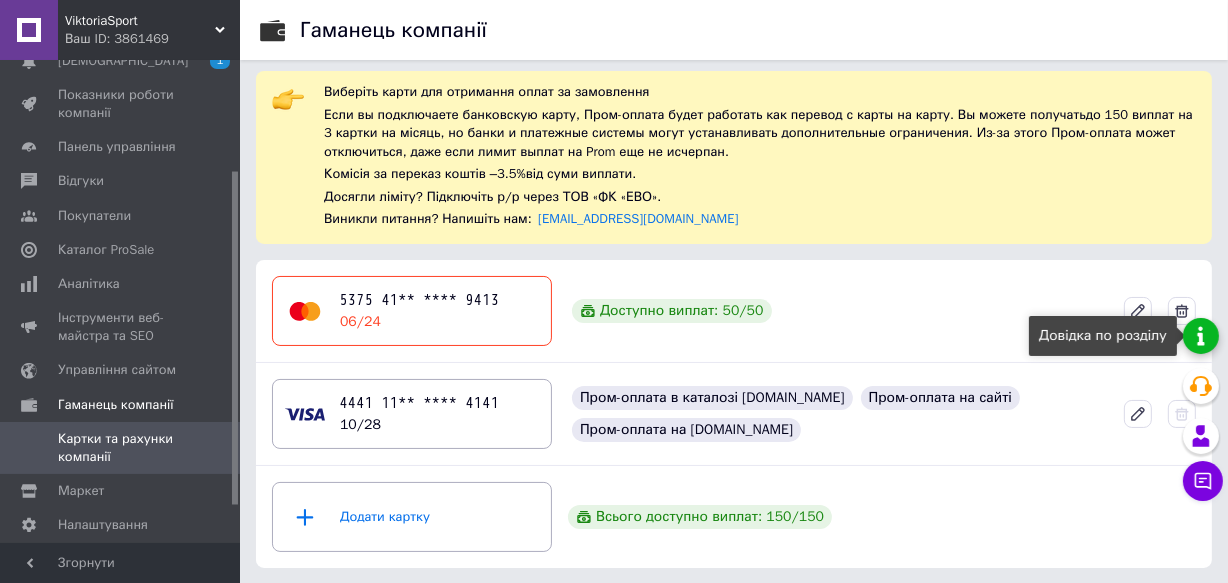 click at bounding box center [1201, 336] 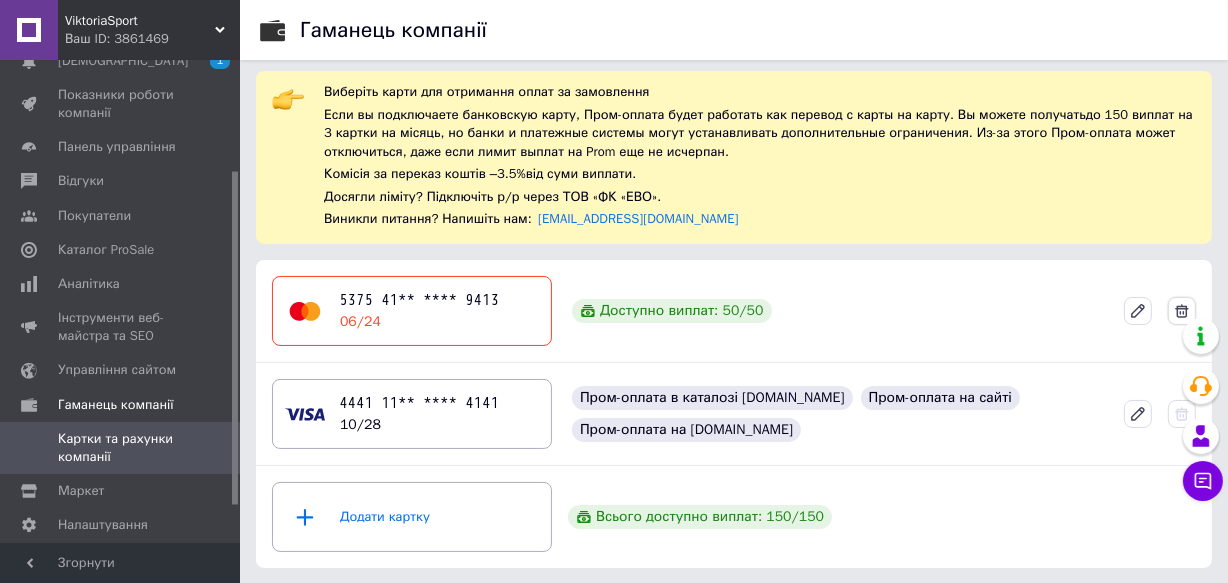 click 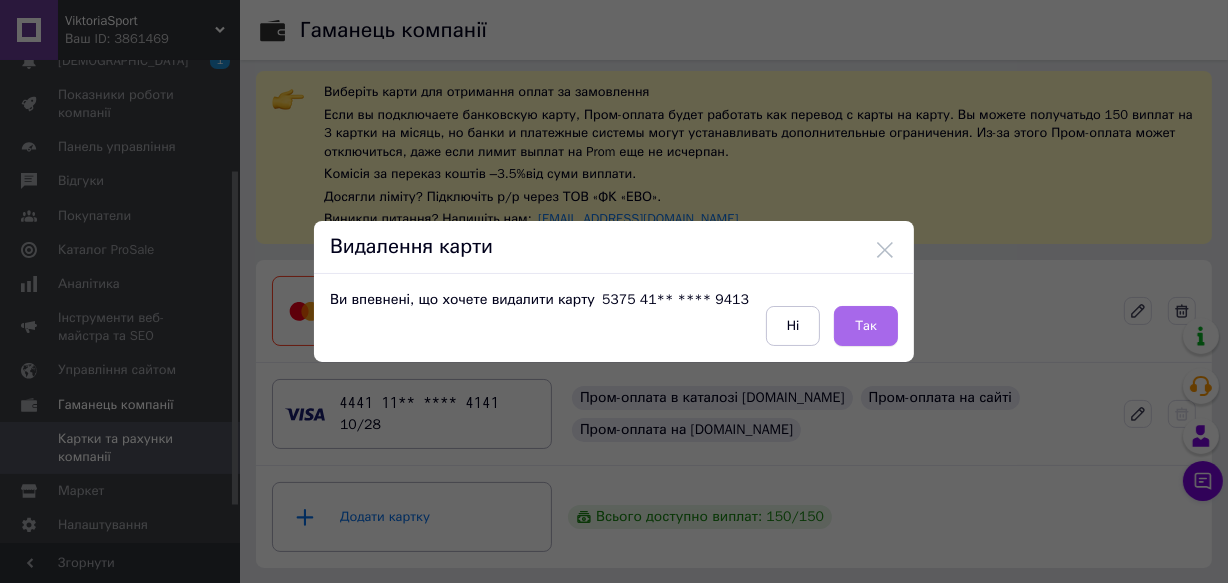 click on "Так" at bounding box center [866, 326] 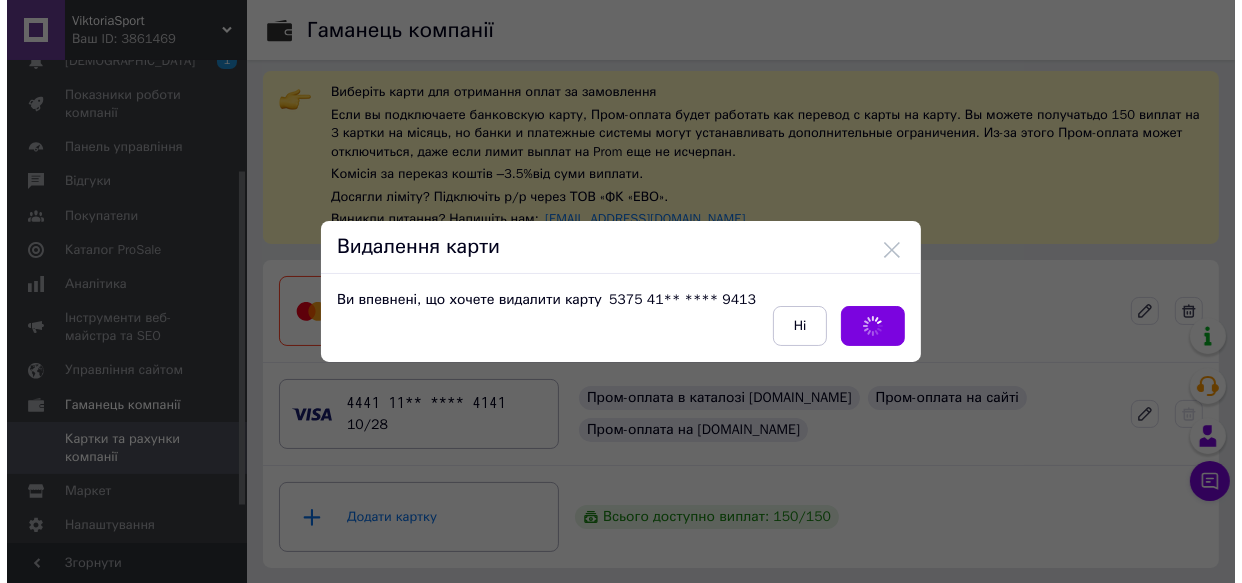 scroll, scrollTop: 0, scrollLeft: 0, axis: both 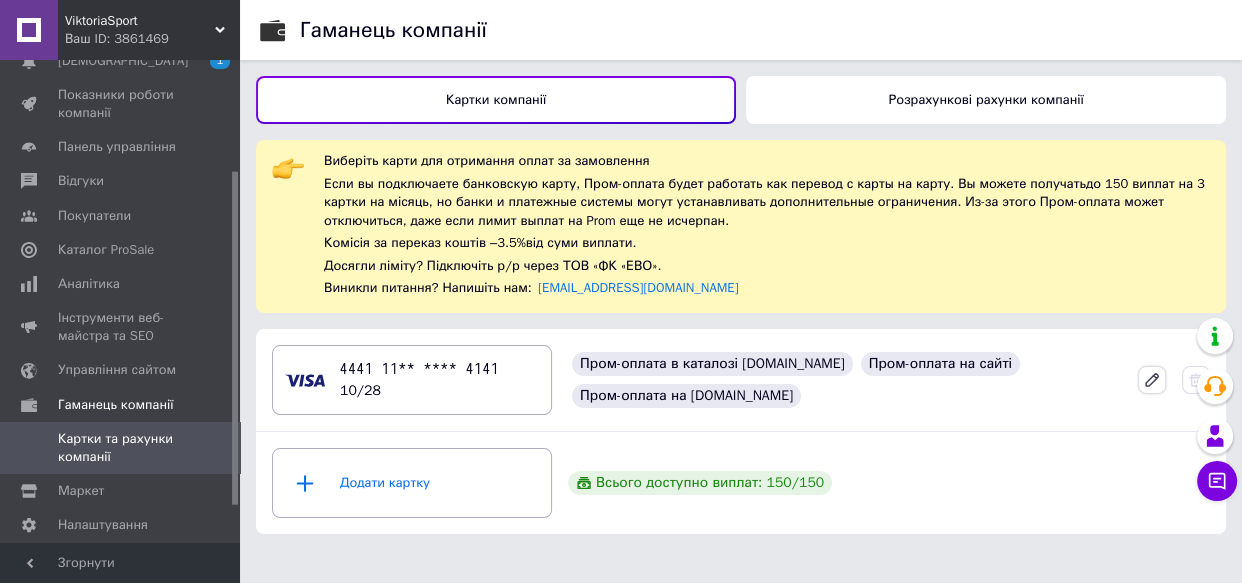 click 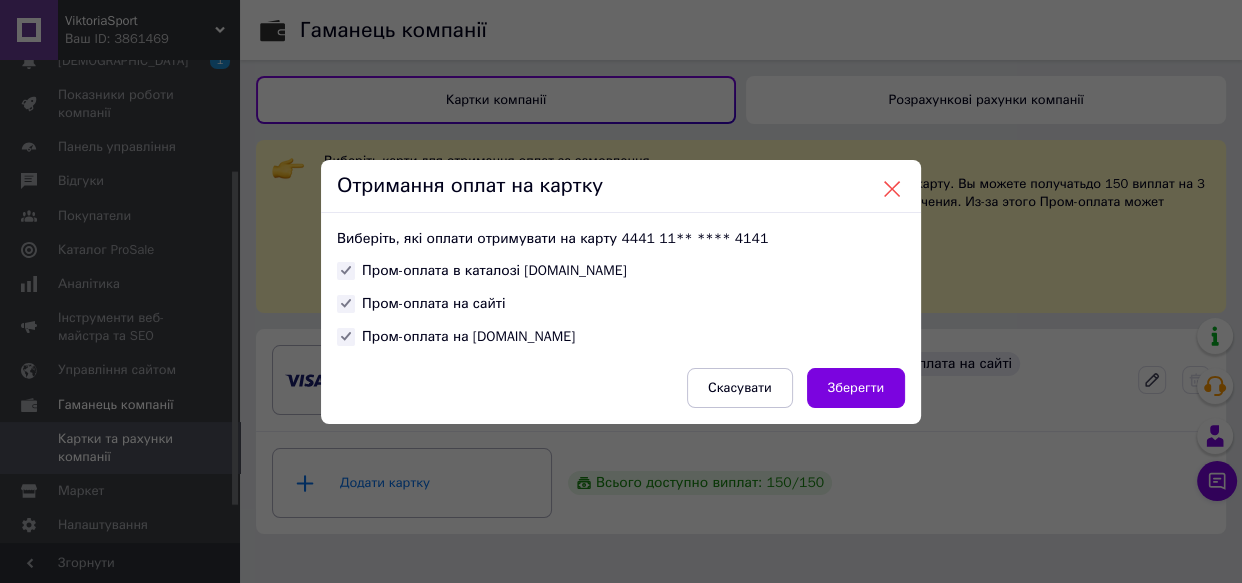 click at bounding box center [892, 189] 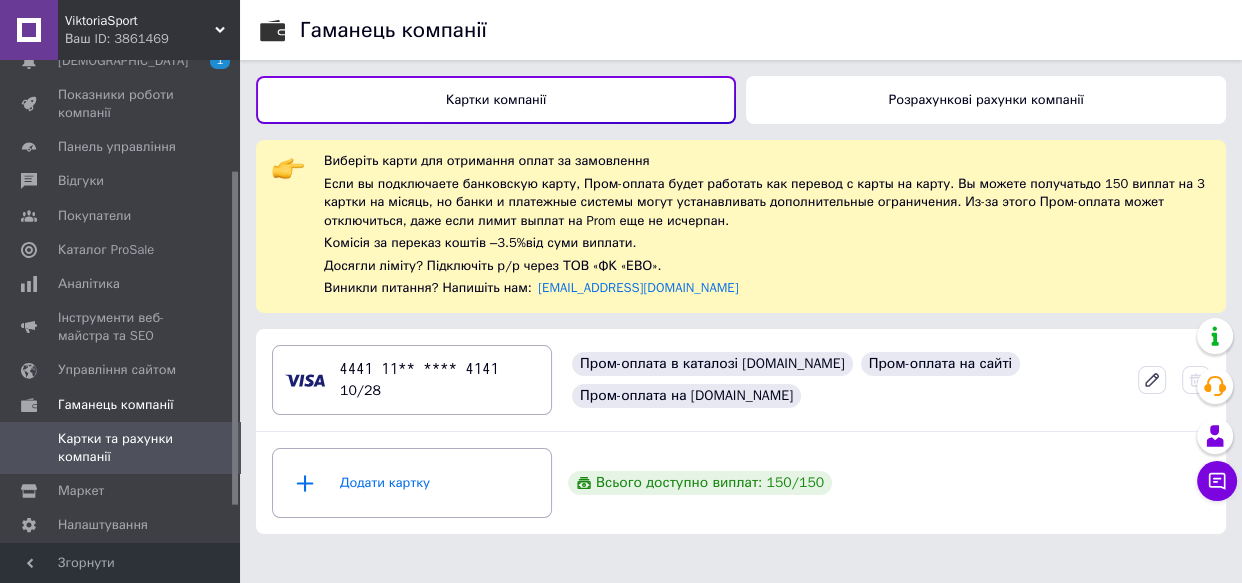 click on "Розрахункові рахунки компанії" at bounding box center (986, 100) 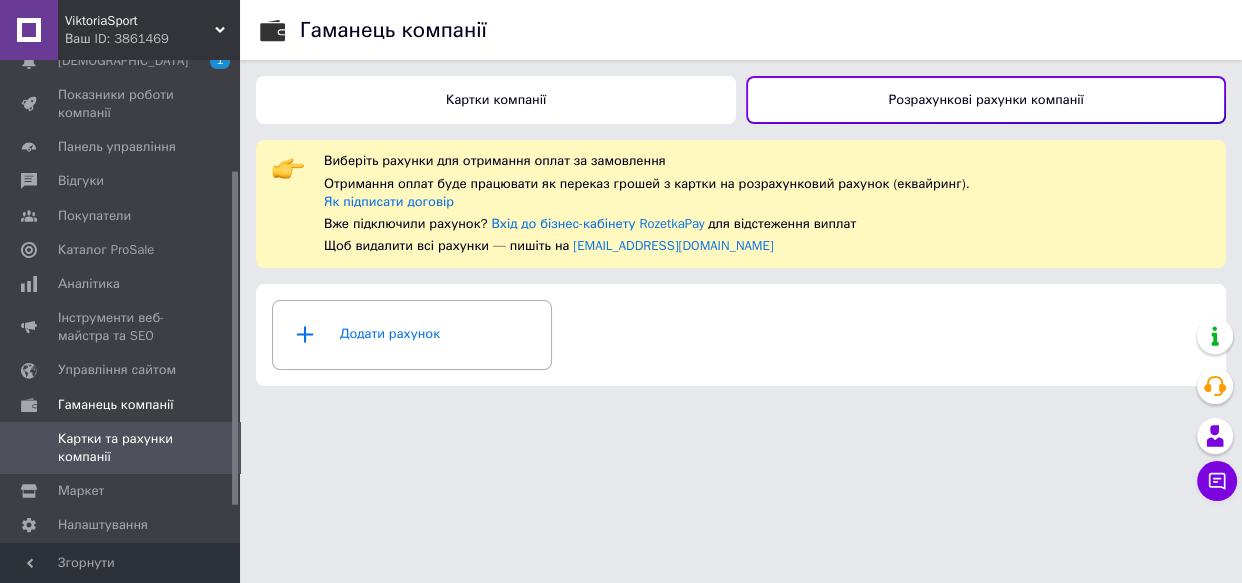 click on "Картки компанії" at bounding box center [496, 100] 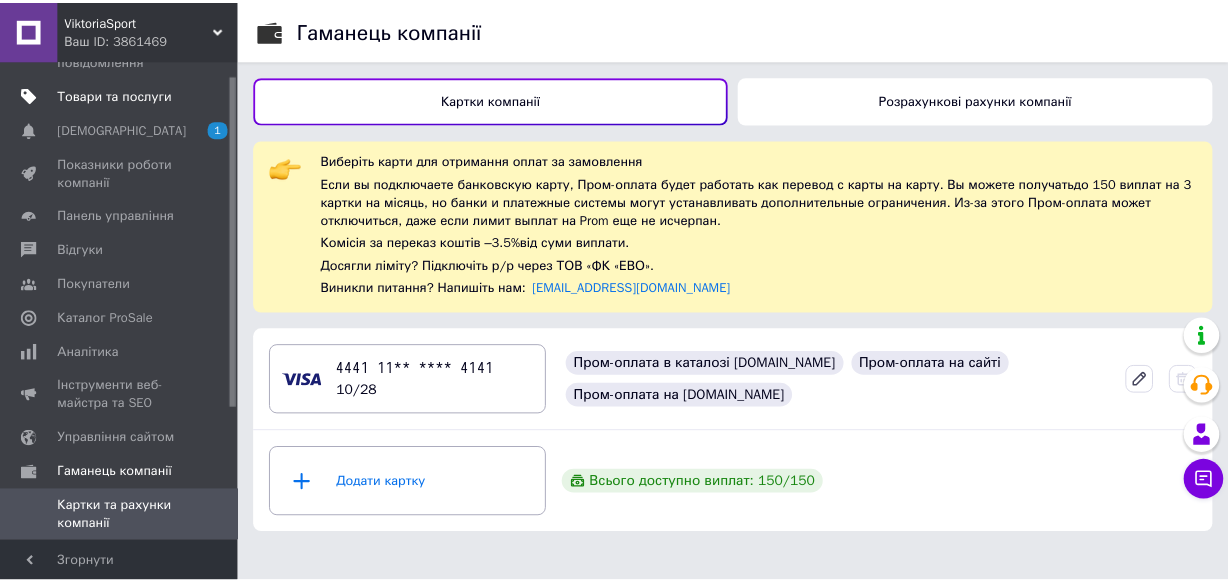 scroll, scrollTop: 0, scrollLeft: 0, axis: both 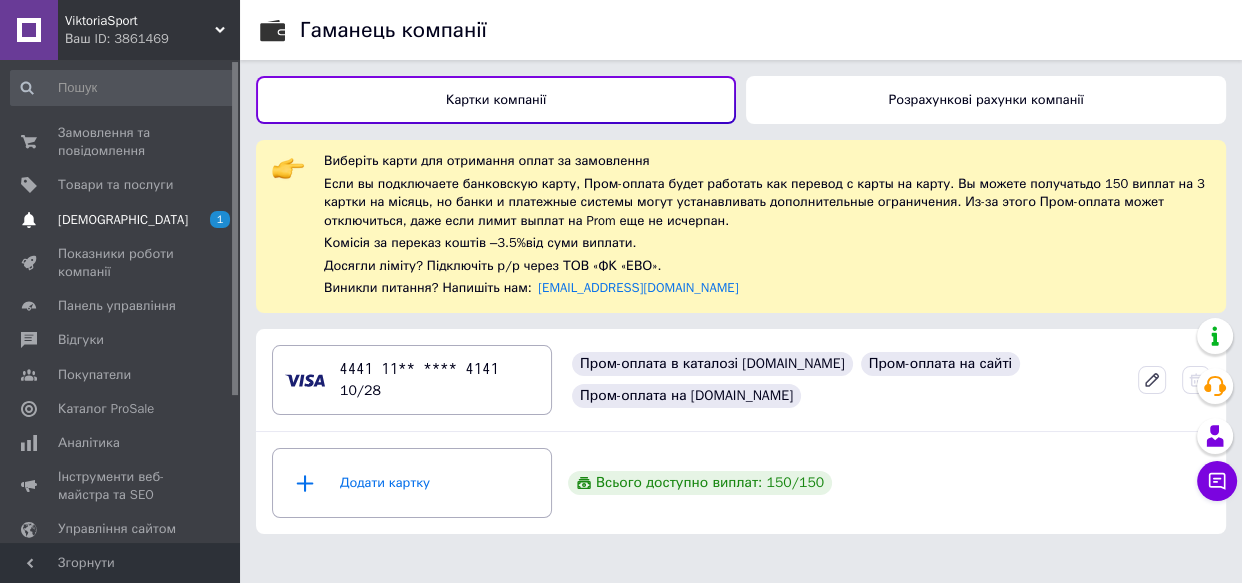 click on "[DEMOGRAPHIC_DATA]" at bounding box center (121, 220) 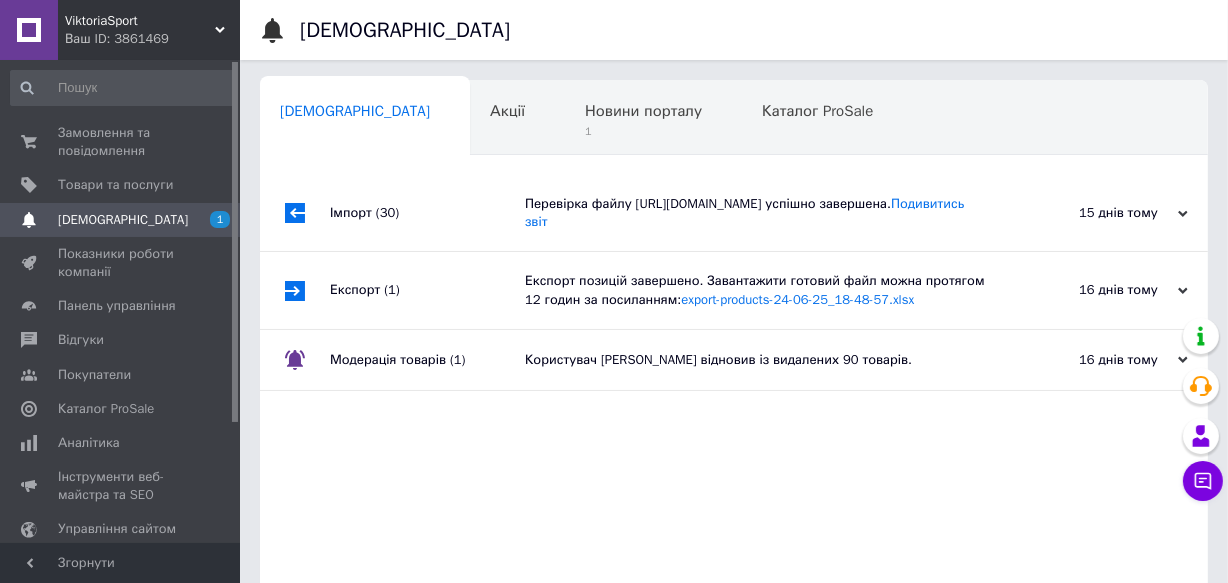 scroll, scrollTop: 0, scrollLeft: 2, axis: horizontal 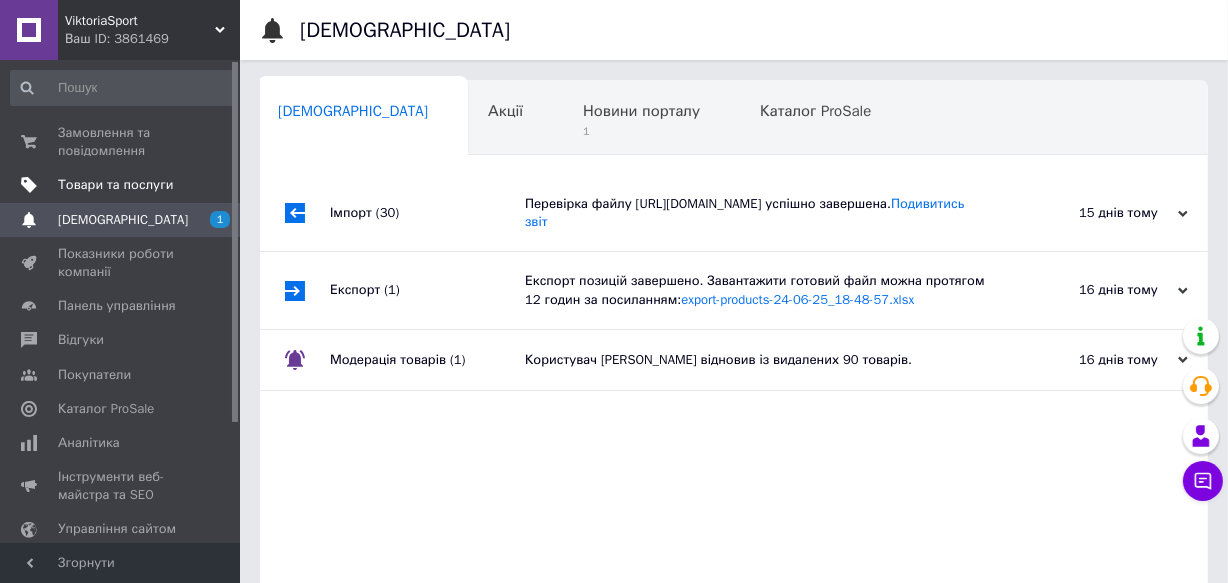 click on "Товари та послуги" at bounding box center (115, 185) 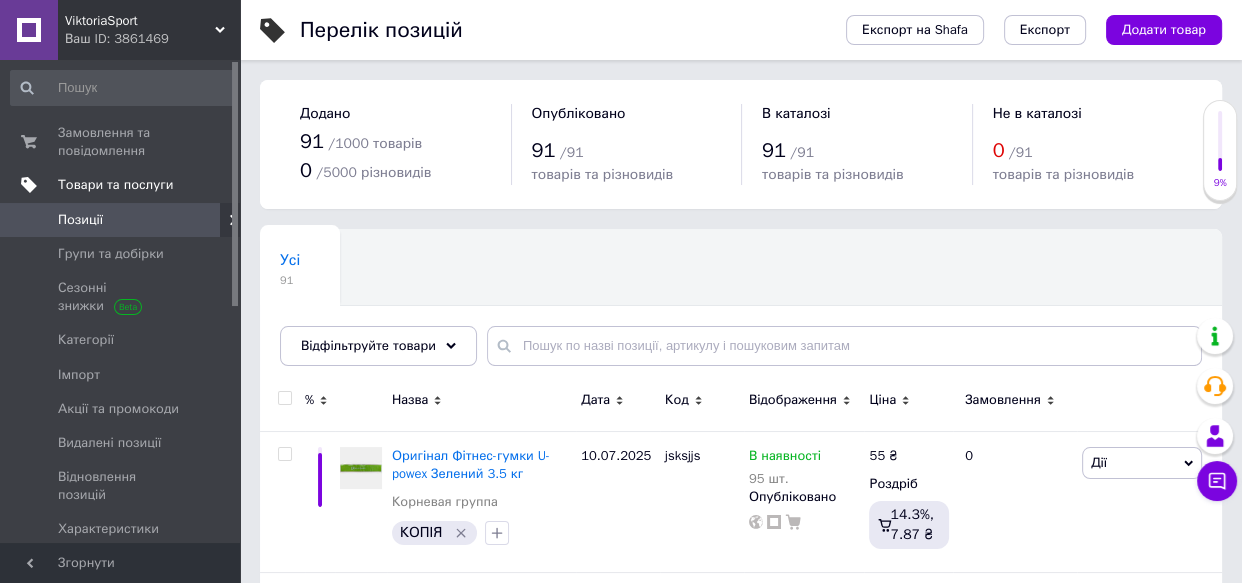 click on "Товари та послуги" at bounding box center (122, 185) 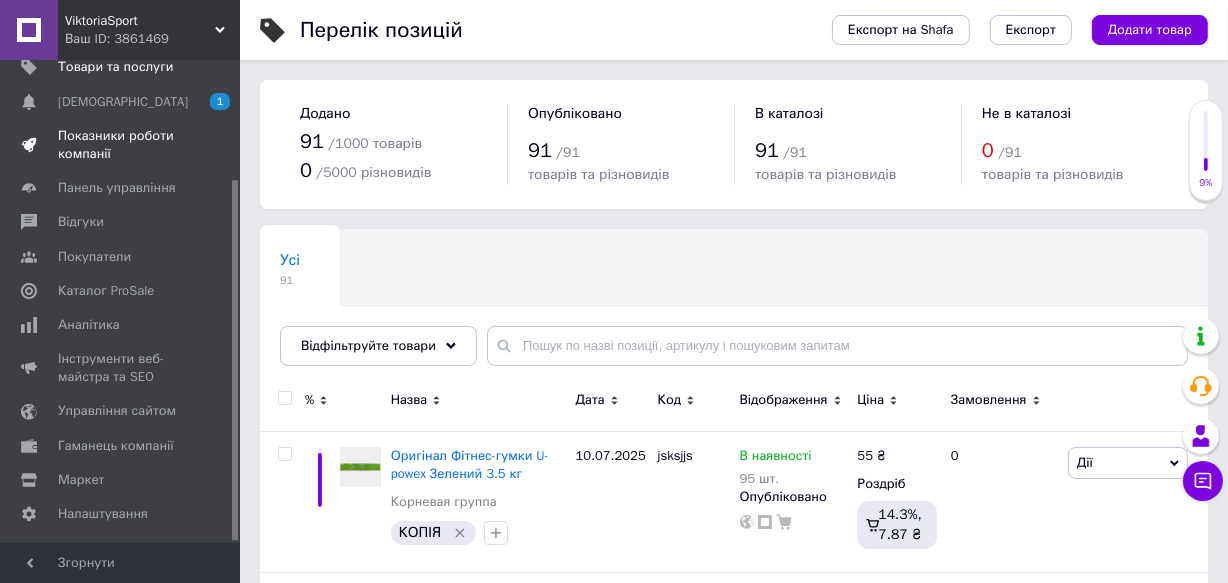 scroll, scrollTop: 159, scrollLeft: 0, axis: vertical 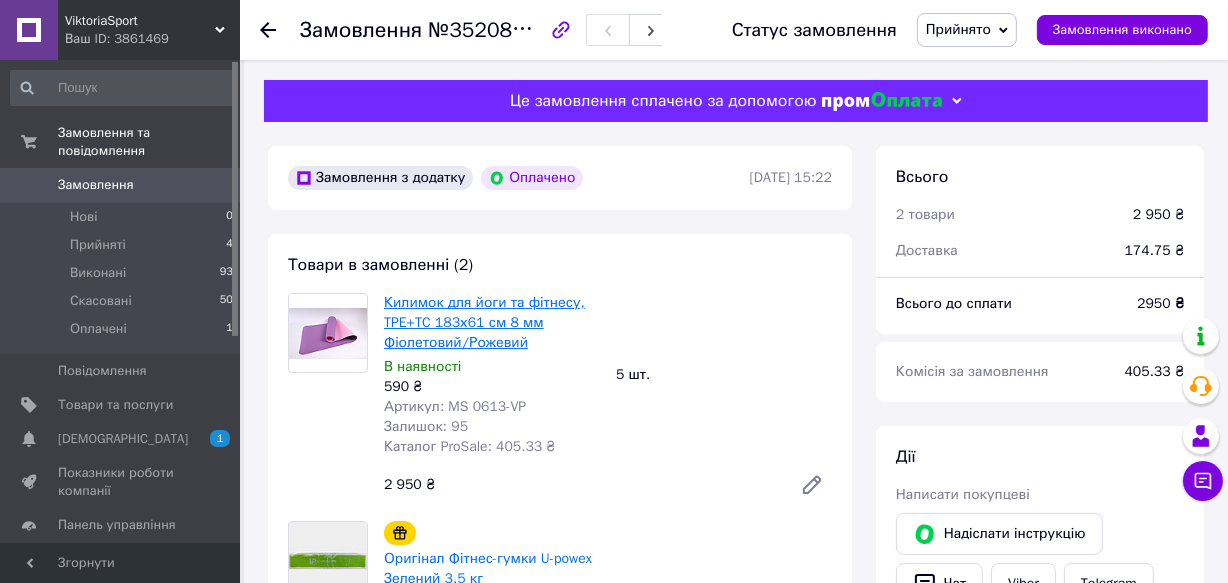 click on "Килимок для йоги та фітнесу, TPE+TC 183х61 см 8 мм Фіолетовий/Рожевий" at bounding box center (484, 322) 